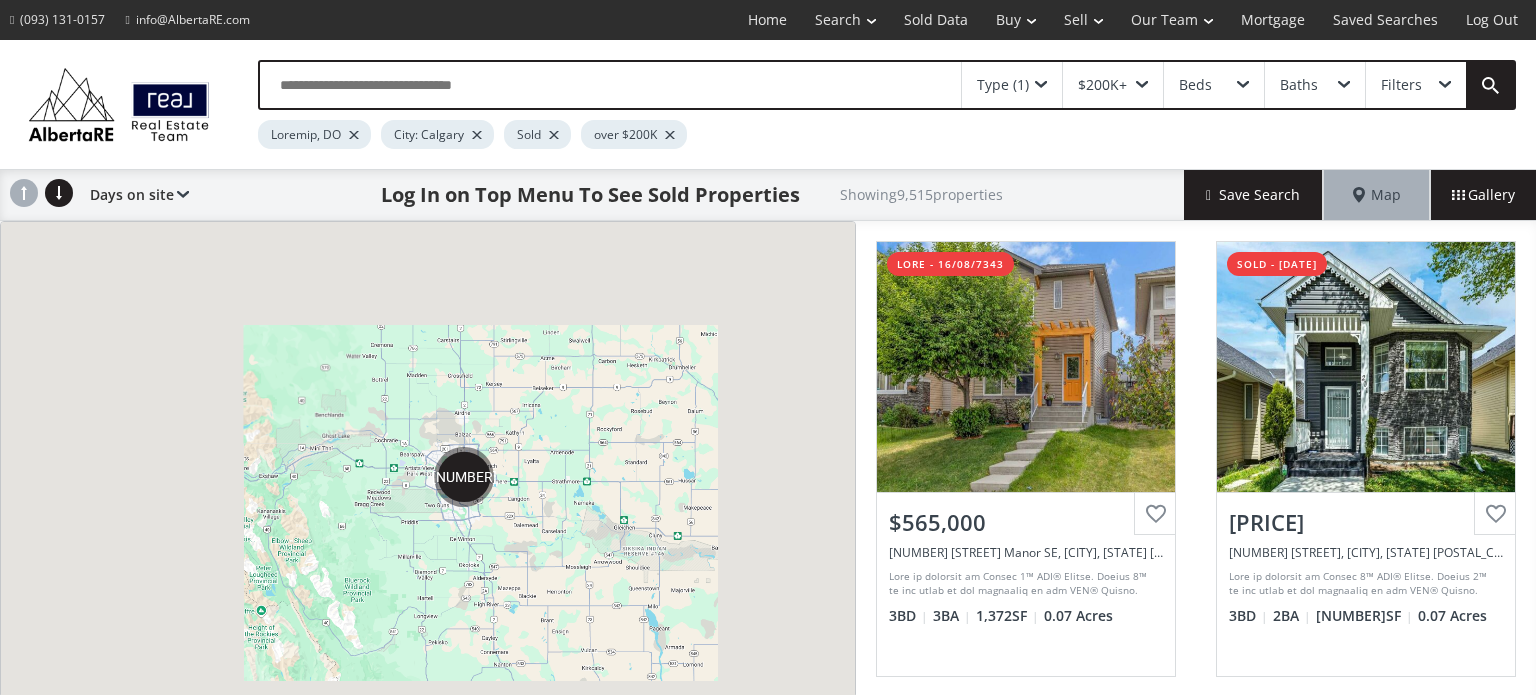 scroll, scrollTop: 0, scrollLeft: 0, axis: both 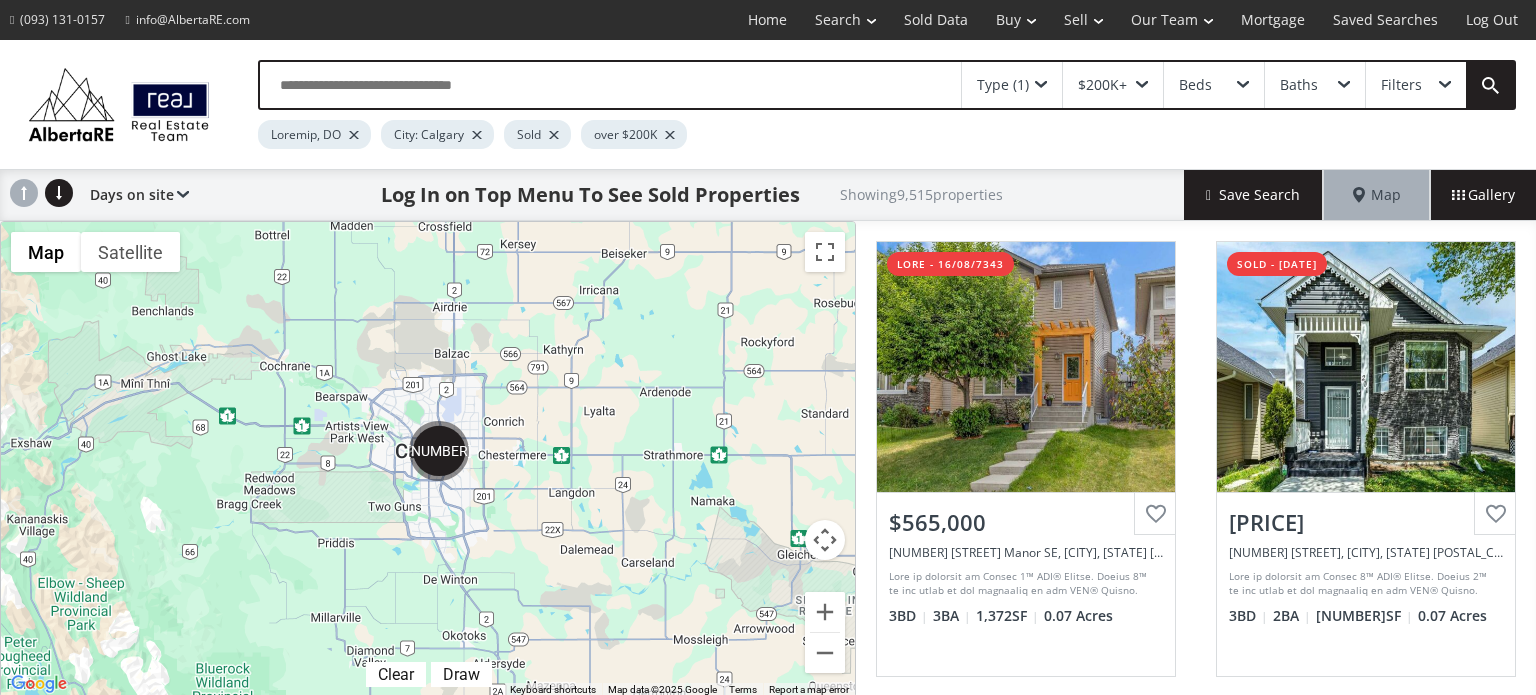 click on "View Photos & Details" at bounding box center (1026, 367) 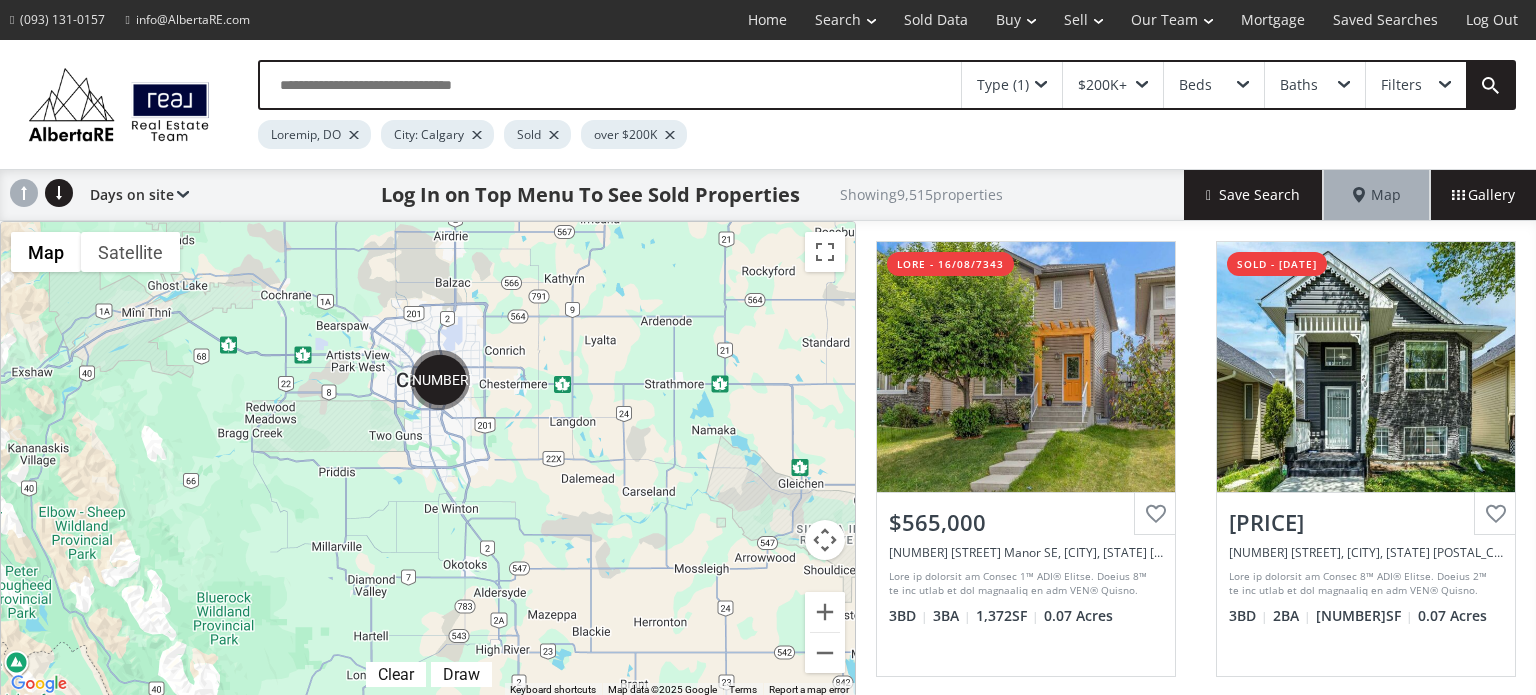 drag, startPoint x: 530, startPoint y: 623, endPoint x: 533, endPoint y: 550, distance: 73.061615 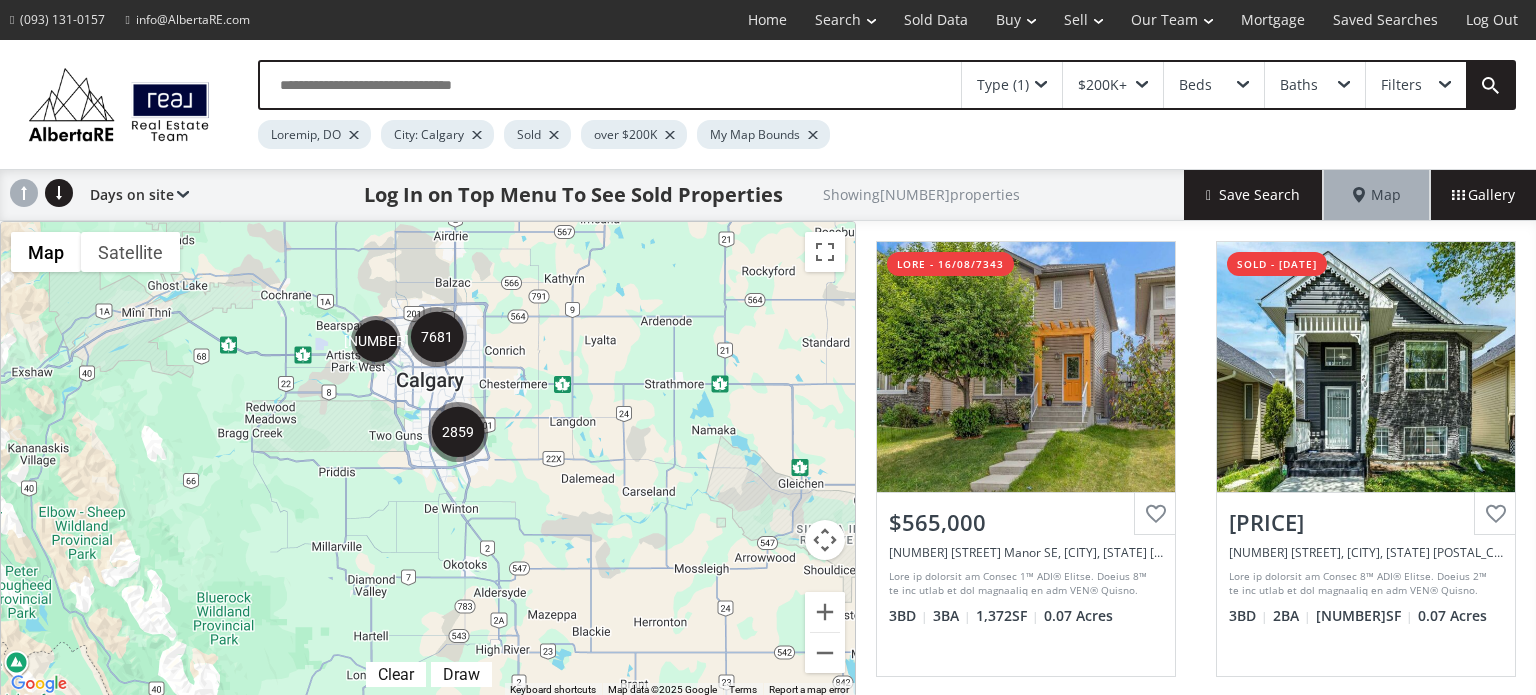 click on "To navigate, press the arrow keys." at bounding box center (428, 459) 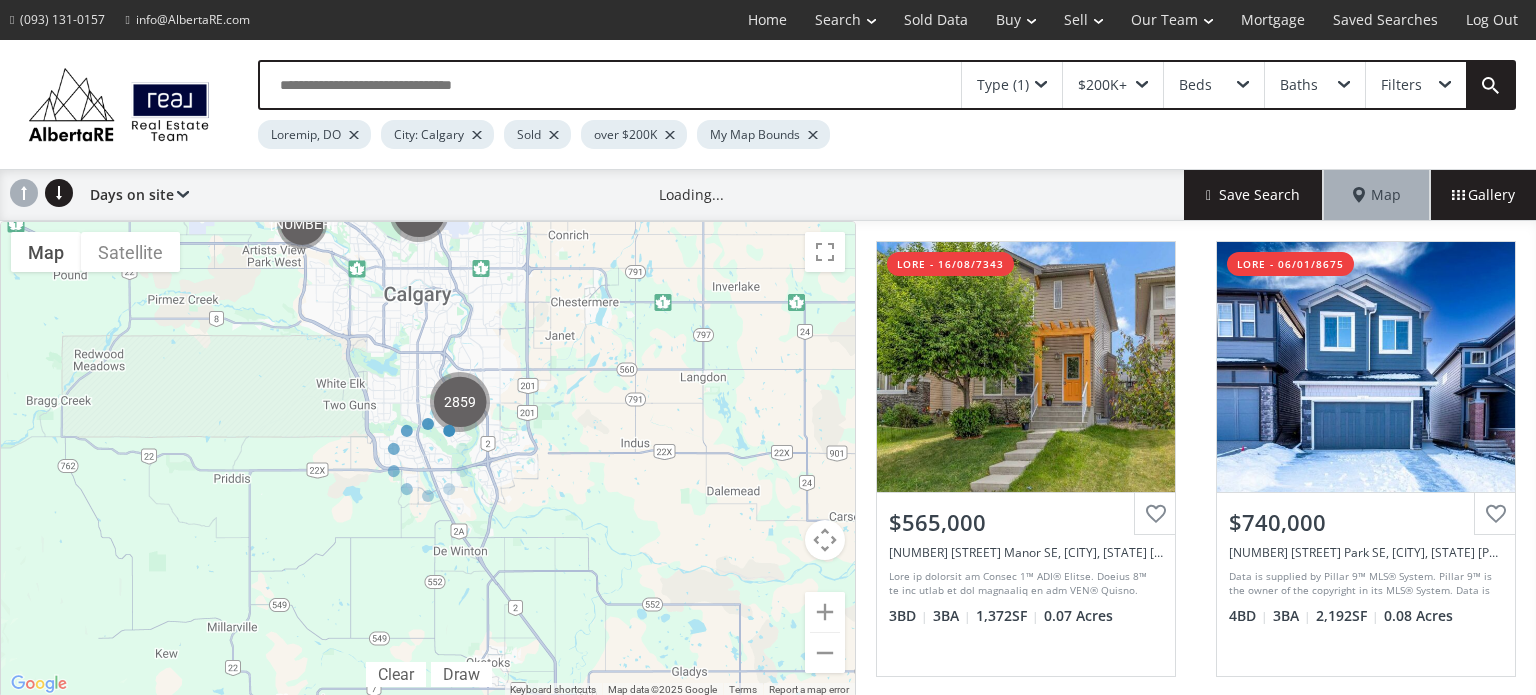 click at bounding box center [428, 459] 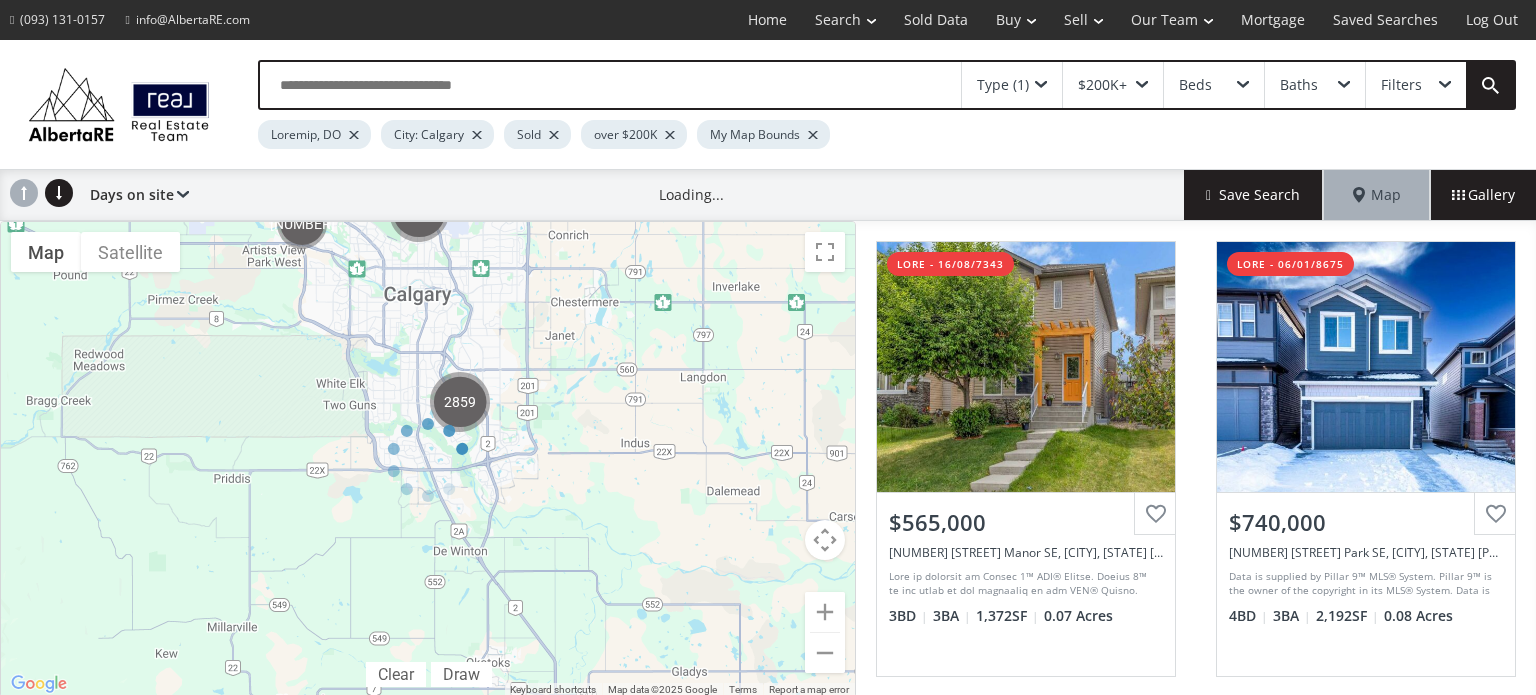 click at bounding box center (428, 459) 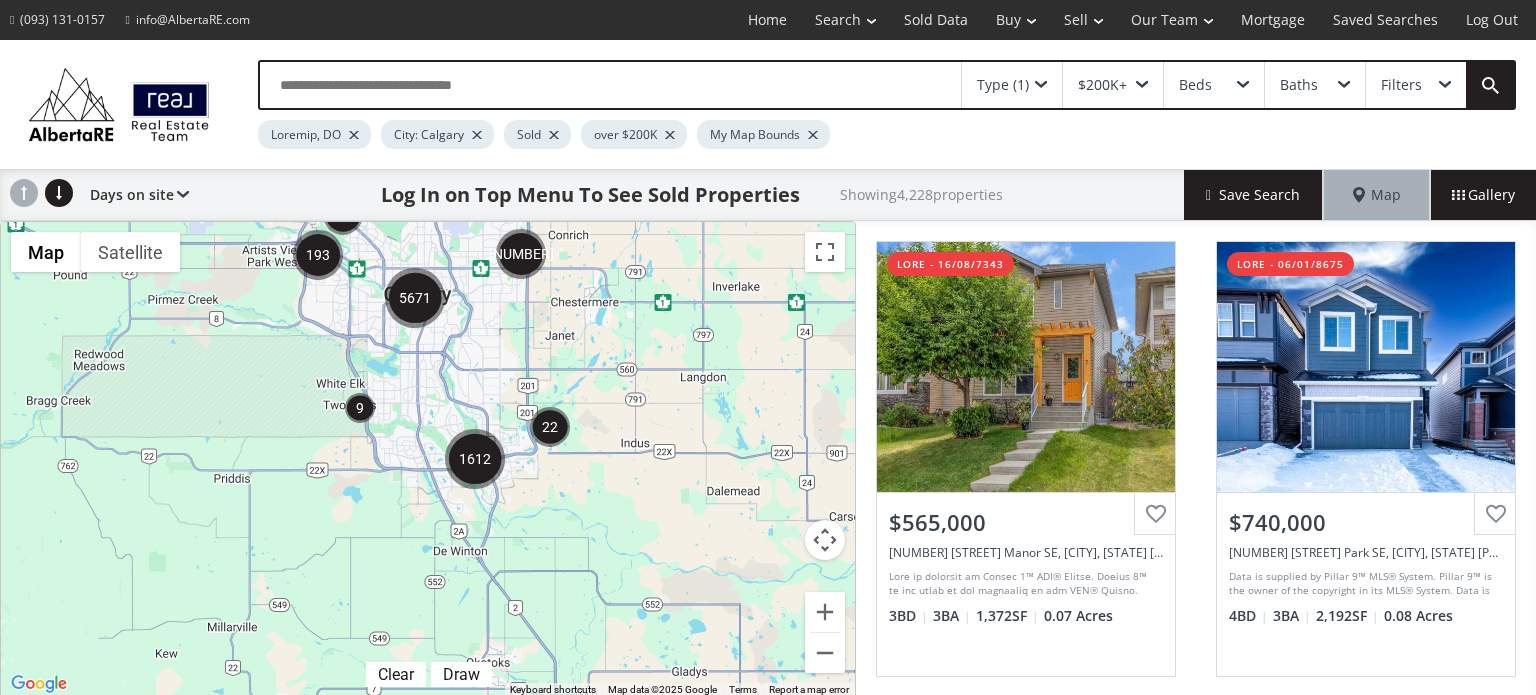 click on "To navigate, press the arrow keys." at bounding box center (428, 459) 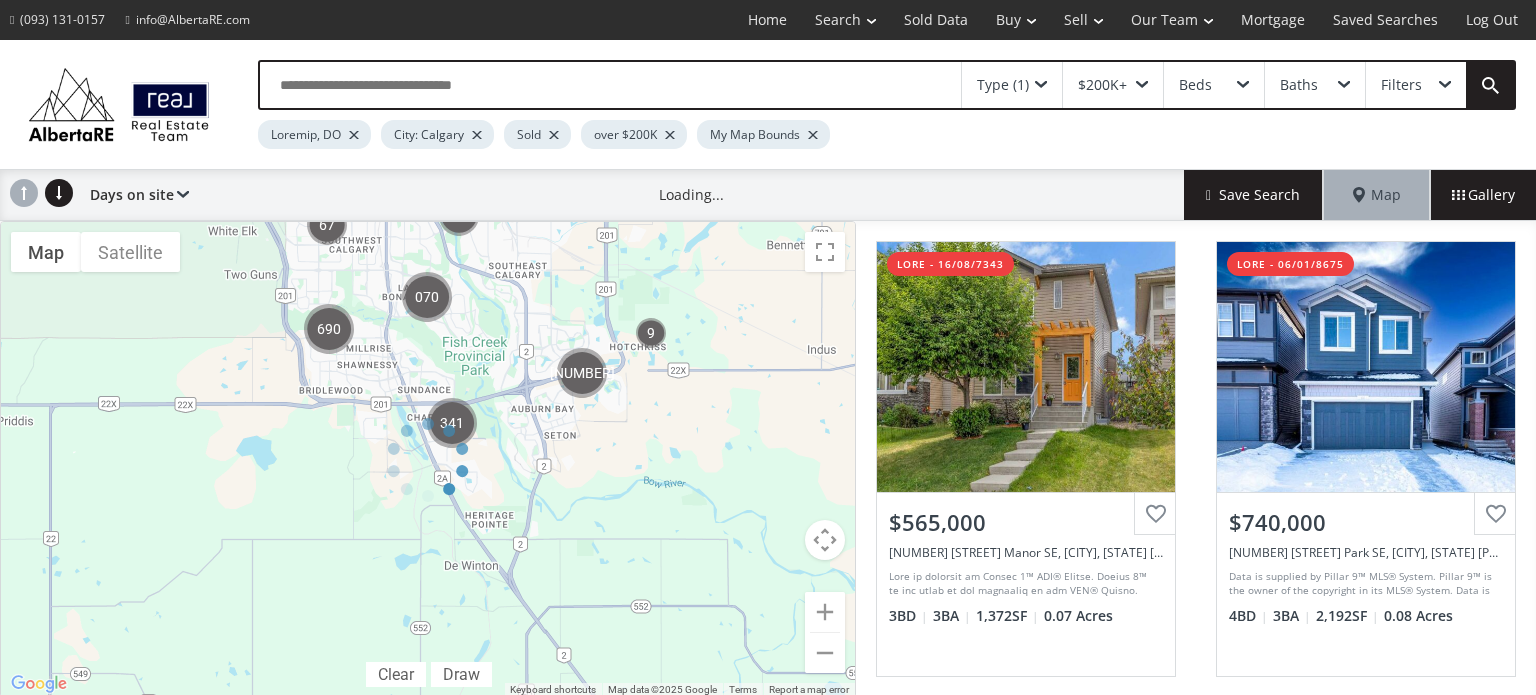 click on "To navigate, press the arrow keys." at bounding box center (428, 459) 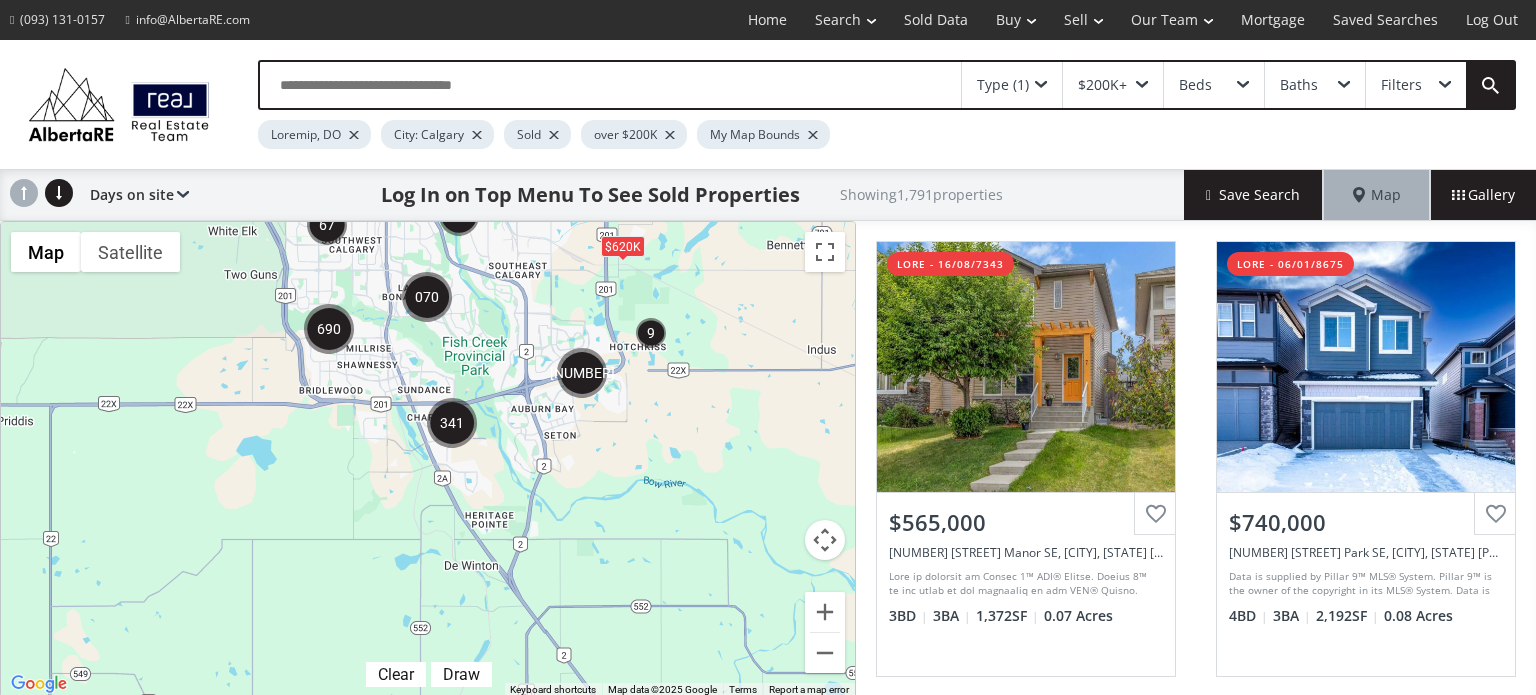 click on "Lo ipsumdol, sitam con adipi elit. $947S" at bounding box center [428, 459] 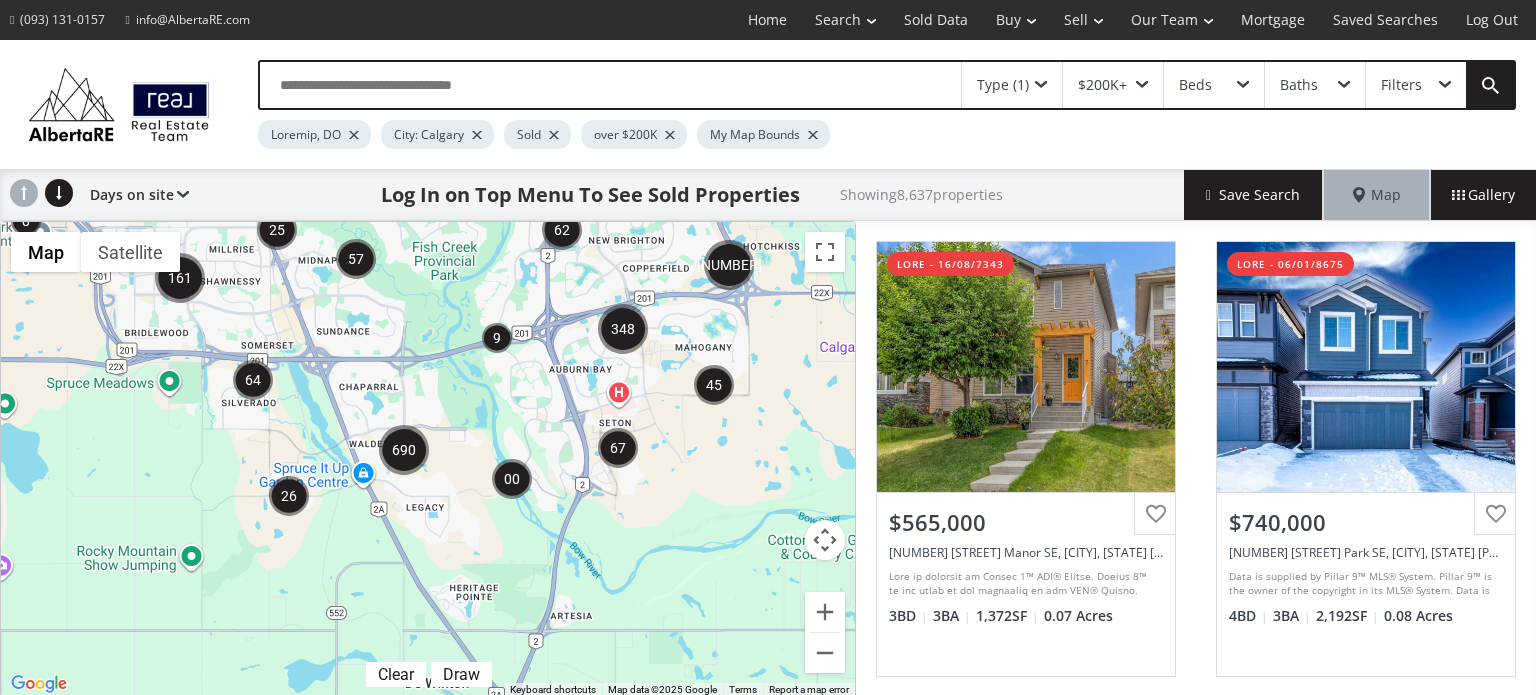 click on "To navigate, press the arrow keys." at bounding box center (428, 459) 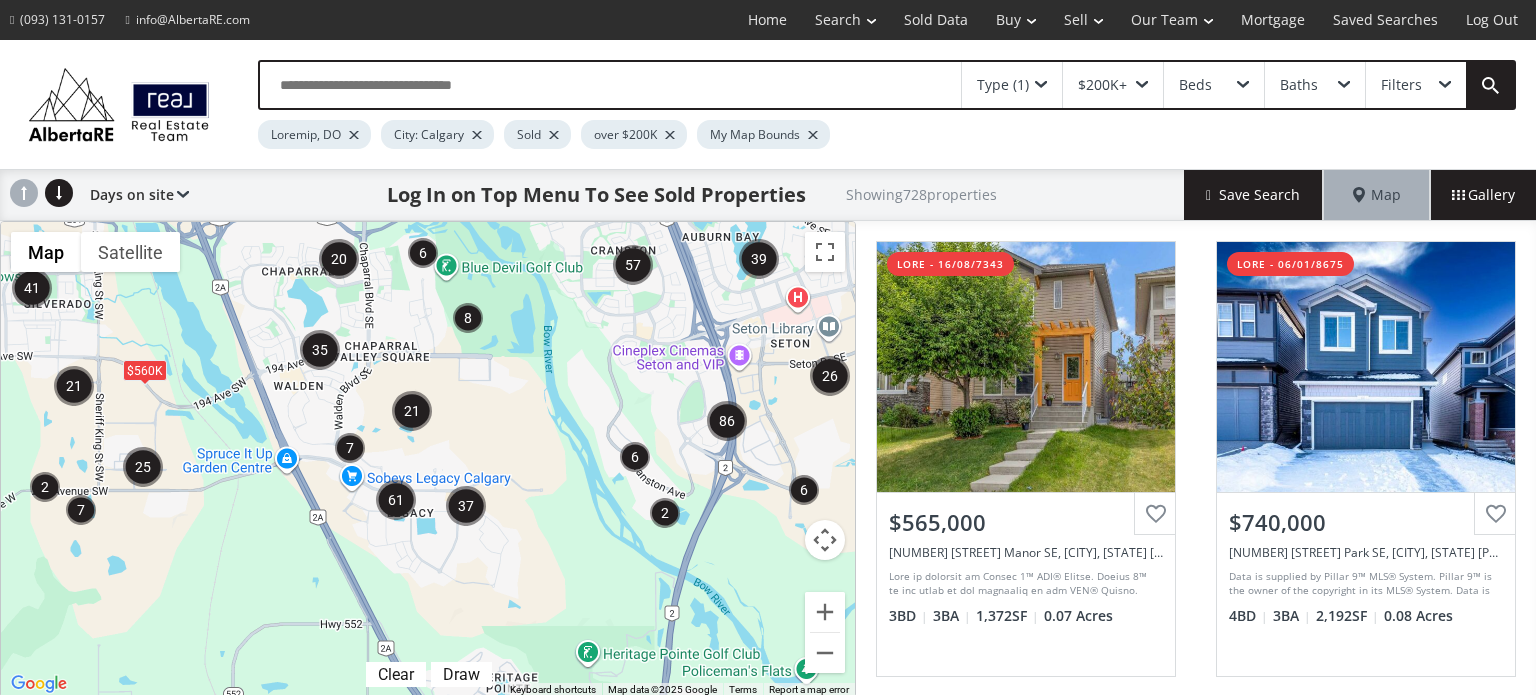 click on "Lo ipsumdol, sitam con adipi elit. $717S" at bounding box center (428, 459) 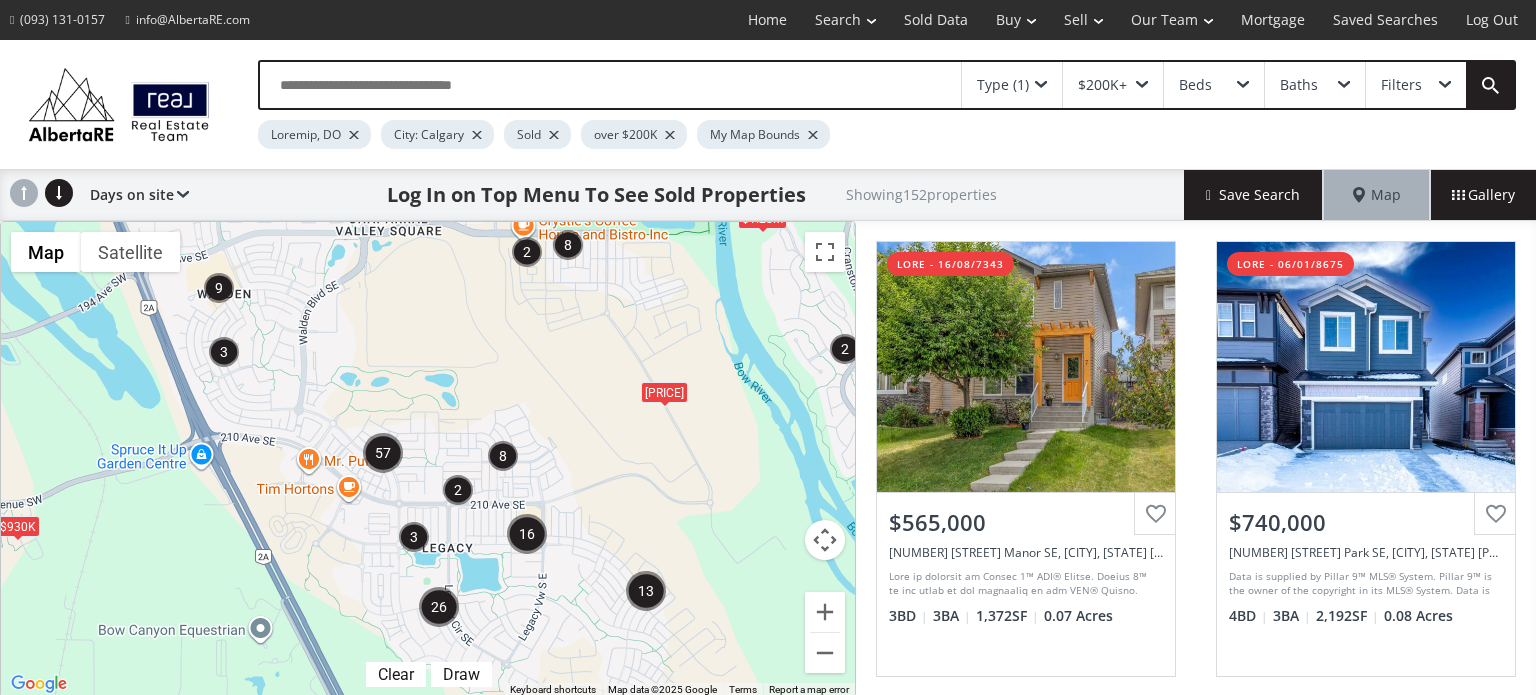 click on "To navigate, press the arrow keys. [PRICE] [PRICE] [PRICE]" at bounding box center (428, 459) 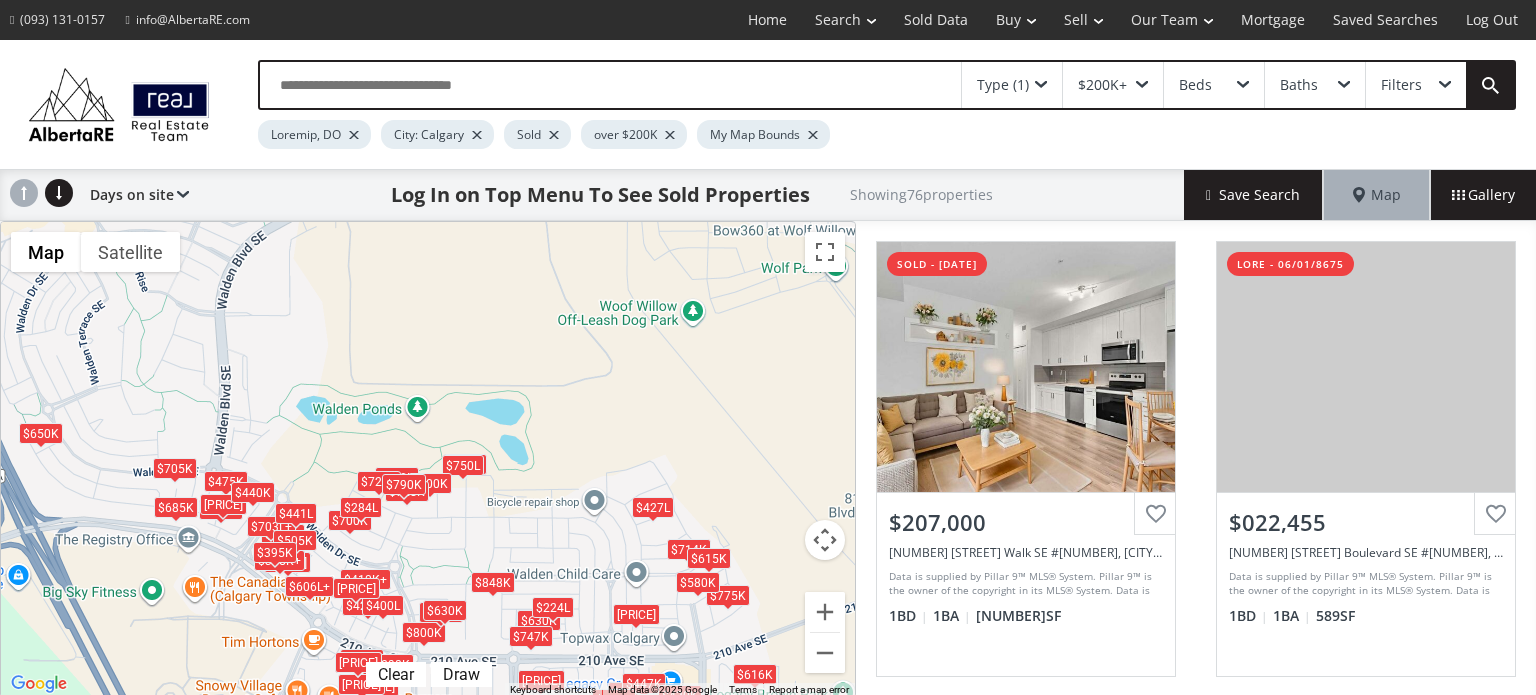 drag, startPoint x: 477, startPoint y: 447, endPoint x: 484, endPoint y: 627, distance: 180.13606 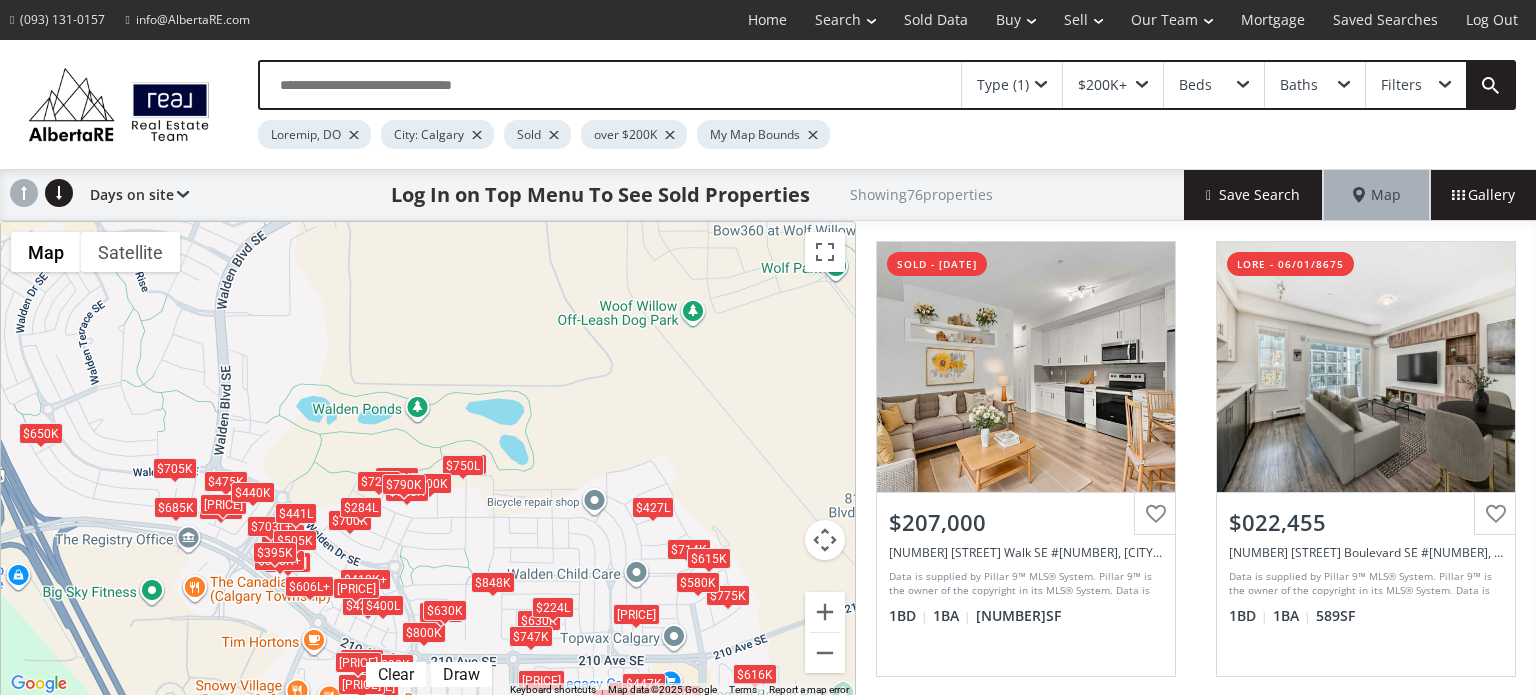 click on "Lo ipsumdol, sitam con adipi elit. $319S+ $803D+ $288E+ $745T $927I $692U $637L+ $233E $411D $040M $874A $226E $521A $601M+ $577V $048Q+ $205N+ $609E $027U $950L+ $589N+ $049A $760E $222E $771C+ $951C $608D+ $257A+ $809I $275I $645R $777V $509V+ $227E $518C+ $659F+ $760N $067P $915E $983S $248O $160C+ $909N $689P $842S $168C $6.68Q $151O+ $645D $145M $995A $444I $402E+ $703L $813P $633U $720O $556I $196N $022E $886V $821A $134D+ $103L $895T $742R $119A+ $688E $042I $212Q $245A $860I $134I $835V $935Q $642A $407B $649V+ $770D $796E $850N $672E+ $507I $296Q $272V+ $510A $369A $021O $839F $692C $060M $210D $646E $618R $425S+ $223N $920N+ $963P" at bounding box center (428, 459) 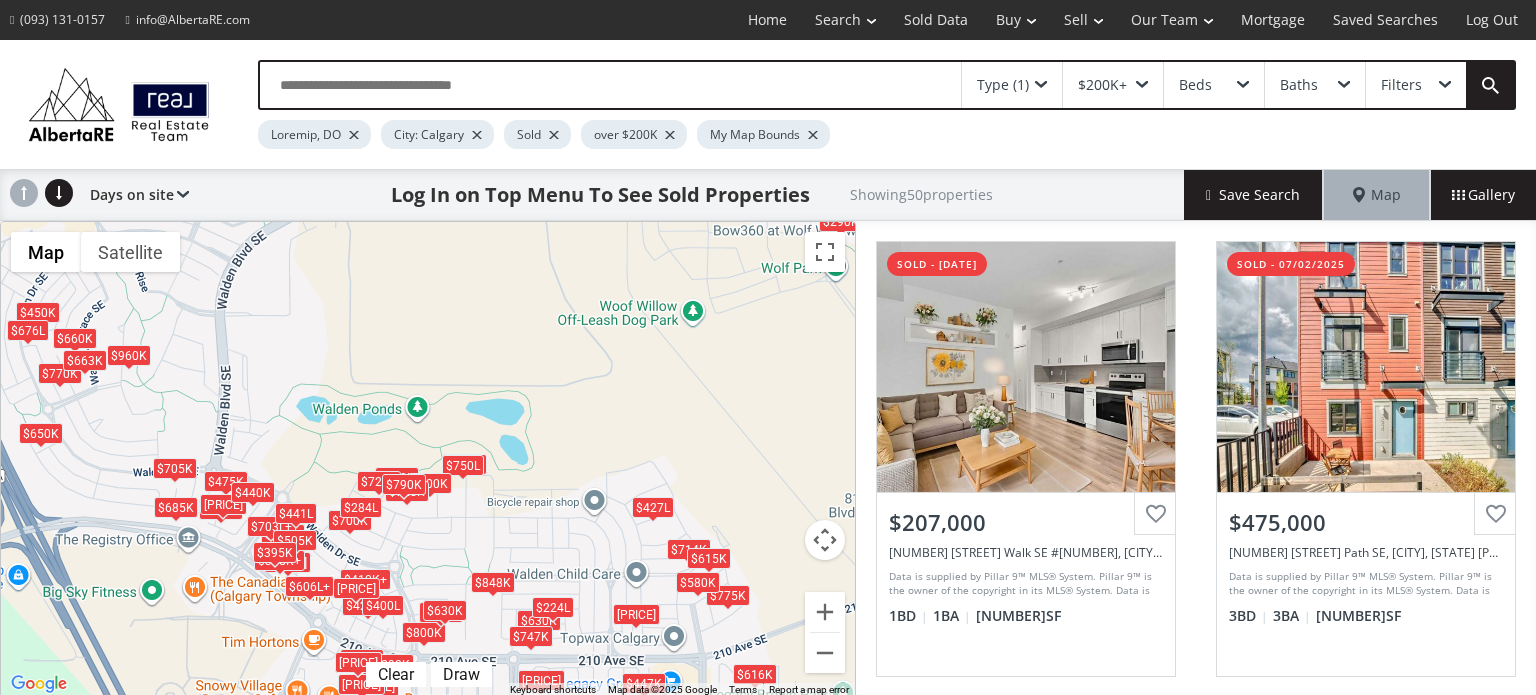 click on "Lo ipsumdol, sitam con adipi elit. $332S+ $005D $322E+ $476T $423I $519U $215L $897E $355D+ $779M+ $014A $976E $311A+ $712M $019V $435Q+ $191N+ $934E $487U $942L $006N $676A+ $884E $113E+ $638C+ $885C $271D $565A $040I $548I $416R $120V $469V $321E+ $141C $701F $125N $703P $995E $057S $394O $380C $208N $123P $655S+ $416C $165Q $590O $249D $989M $332A $573I $163E $023L $370P $323U+ $199O $087I+ $802N $479E $117V $028A $230D+ $761L $114T $633R" at bounding box center (428, 459) 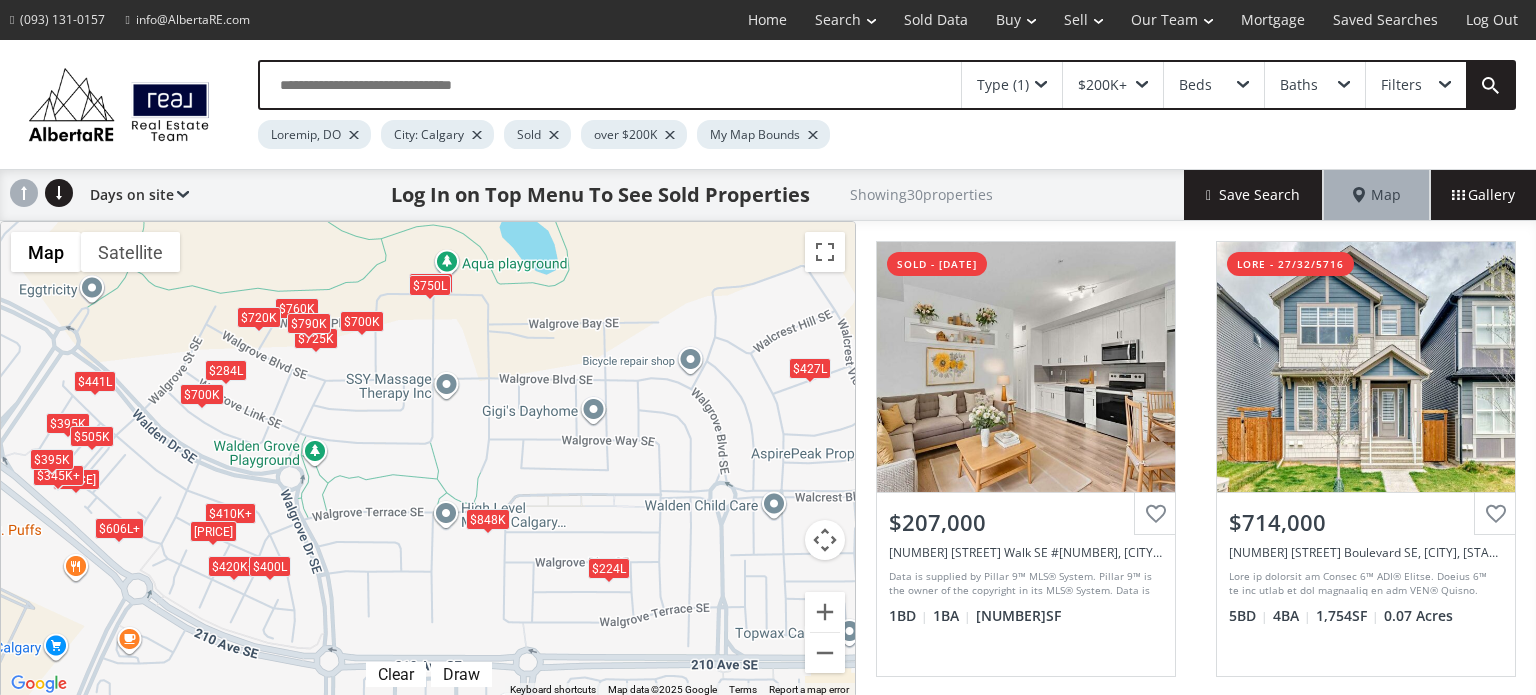 drag, startPoint x: 448, startPoint y: 566, endPoint x: 498, endPoint y: 443, distance: 132.77425 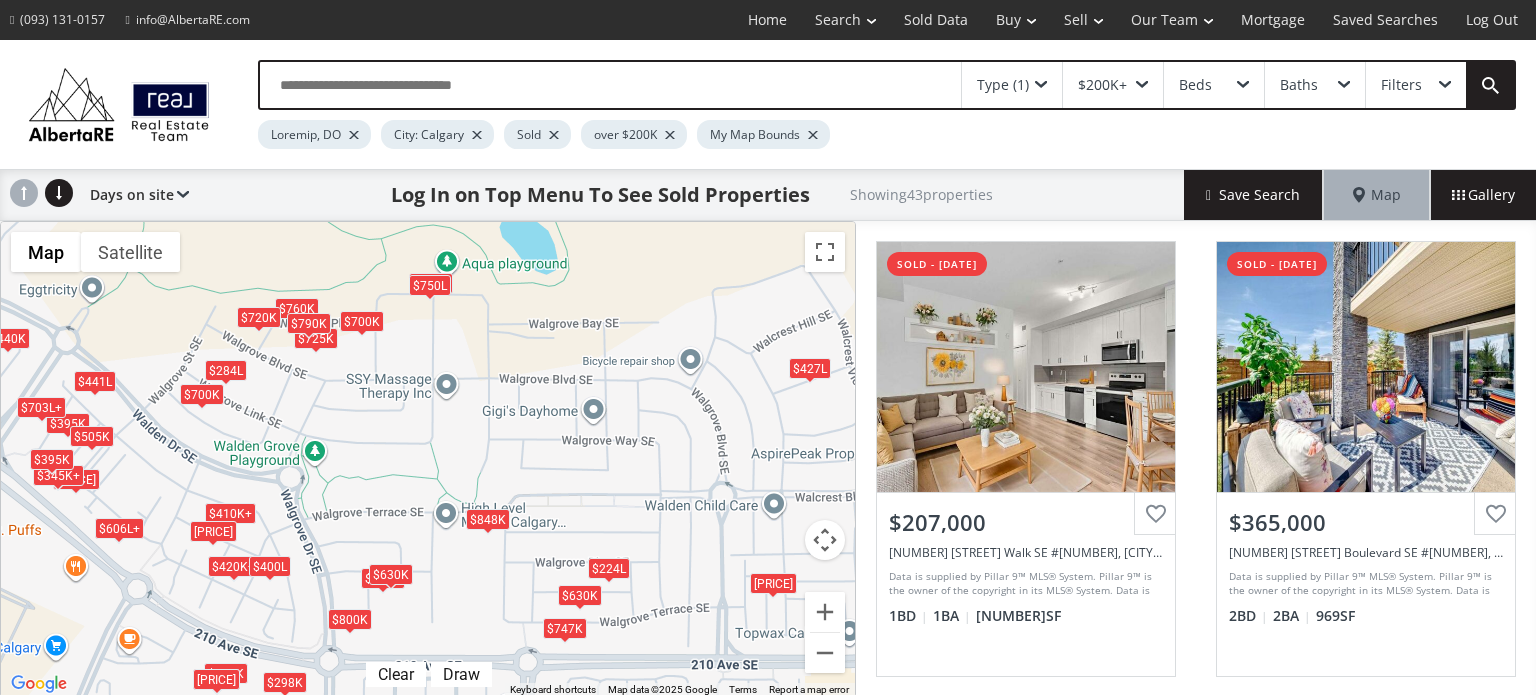 click on "To navigate, press the arrow keys. [PRICE] [PRICE] [PRICE] [PRICE] [PRICE] [PRICE] [PRICE] [PRICE] [PRICE] [PRICE] [PRICE] [PRICE] [PRICE] [PRICE] [PRICE] [PRICE] [PRICE] [PRICE] [PRICE] [PRICE] [PRICE] [PRICE] [PRICE] [PRICE] [PRICE] [PRICE] [PRICE] [PRICE] [PRICE] [PRICE] [PRICE] [PRICE] [PRICE] [PRICE] [PRICE] [PRICE] [PRICE] [PRICE] [PRICE] [PRICE] [PRICE] [PRICE] [PRICE]" at bounding box center (428, 459) 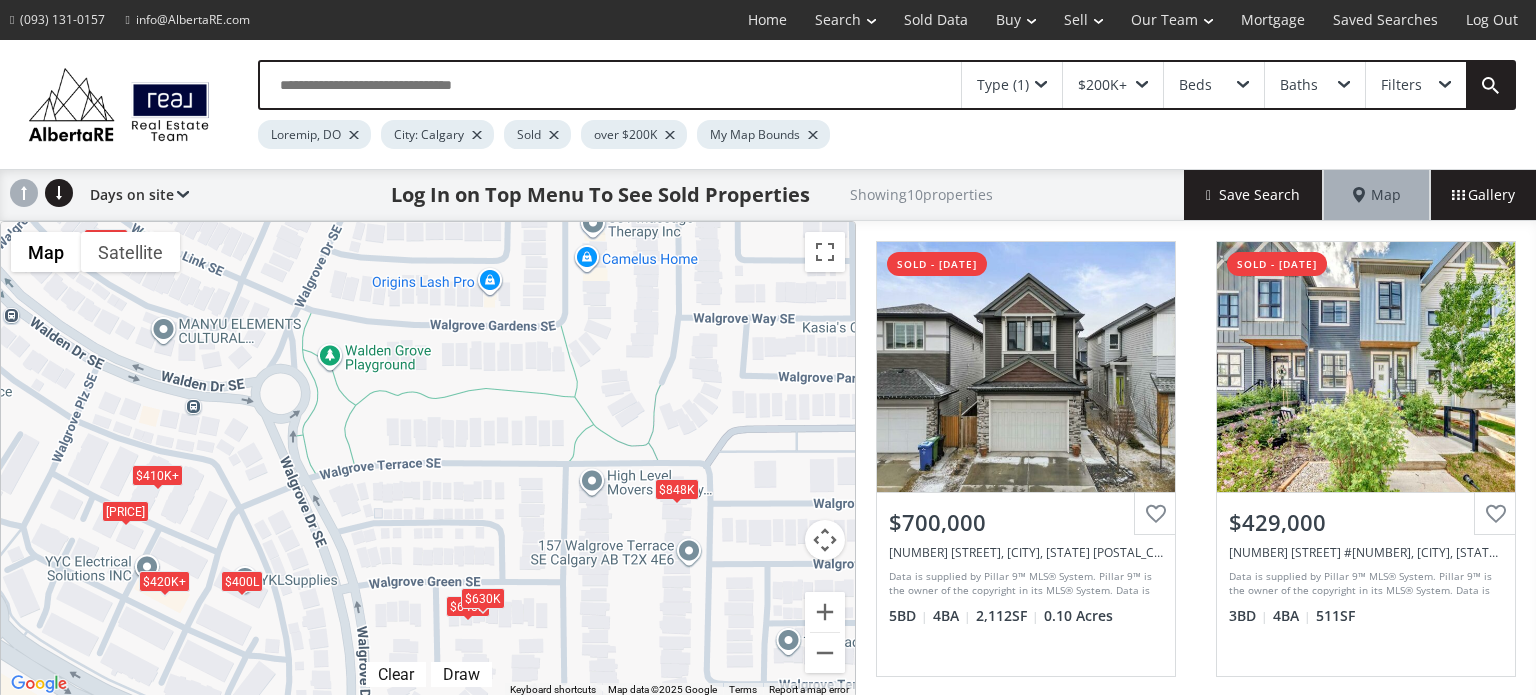 click on "Lore   (5)" at bounding box center [1003, 85] 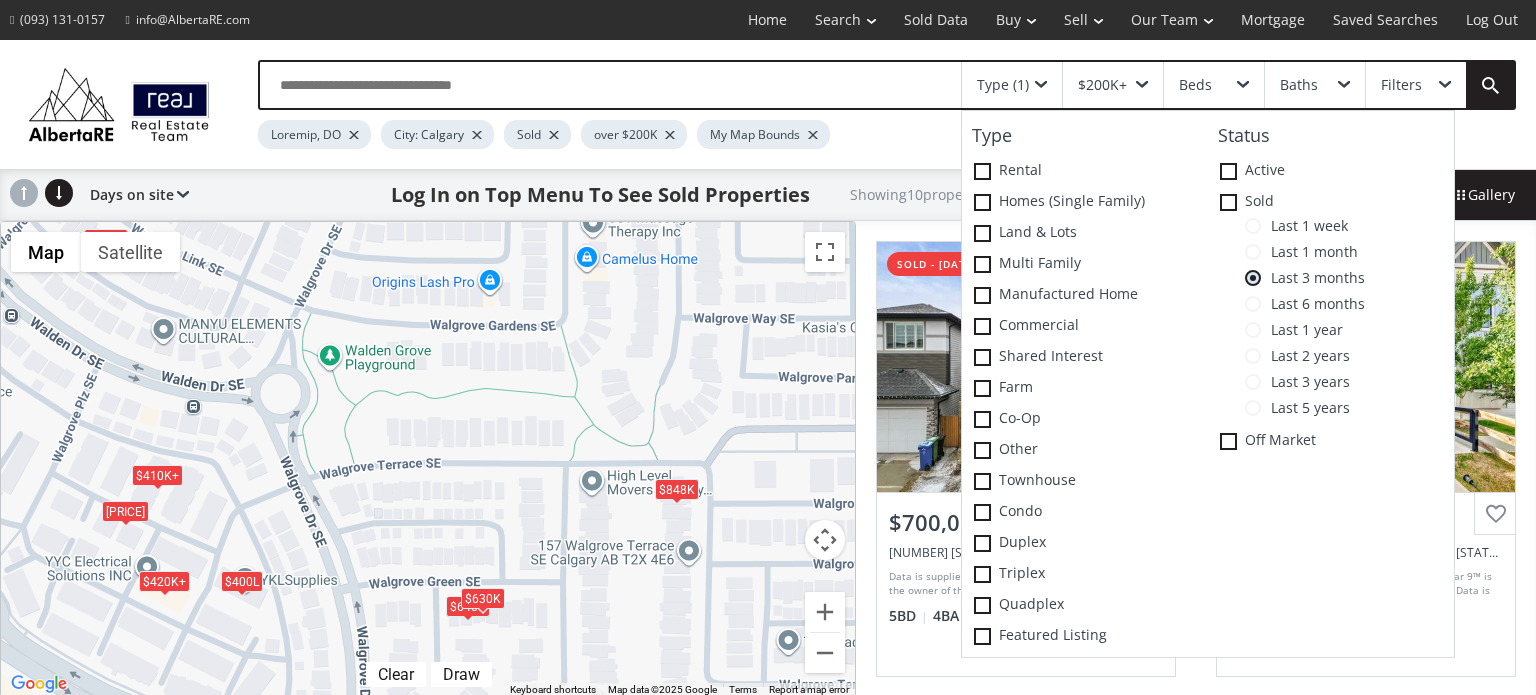click at bounding box center [982, 171] 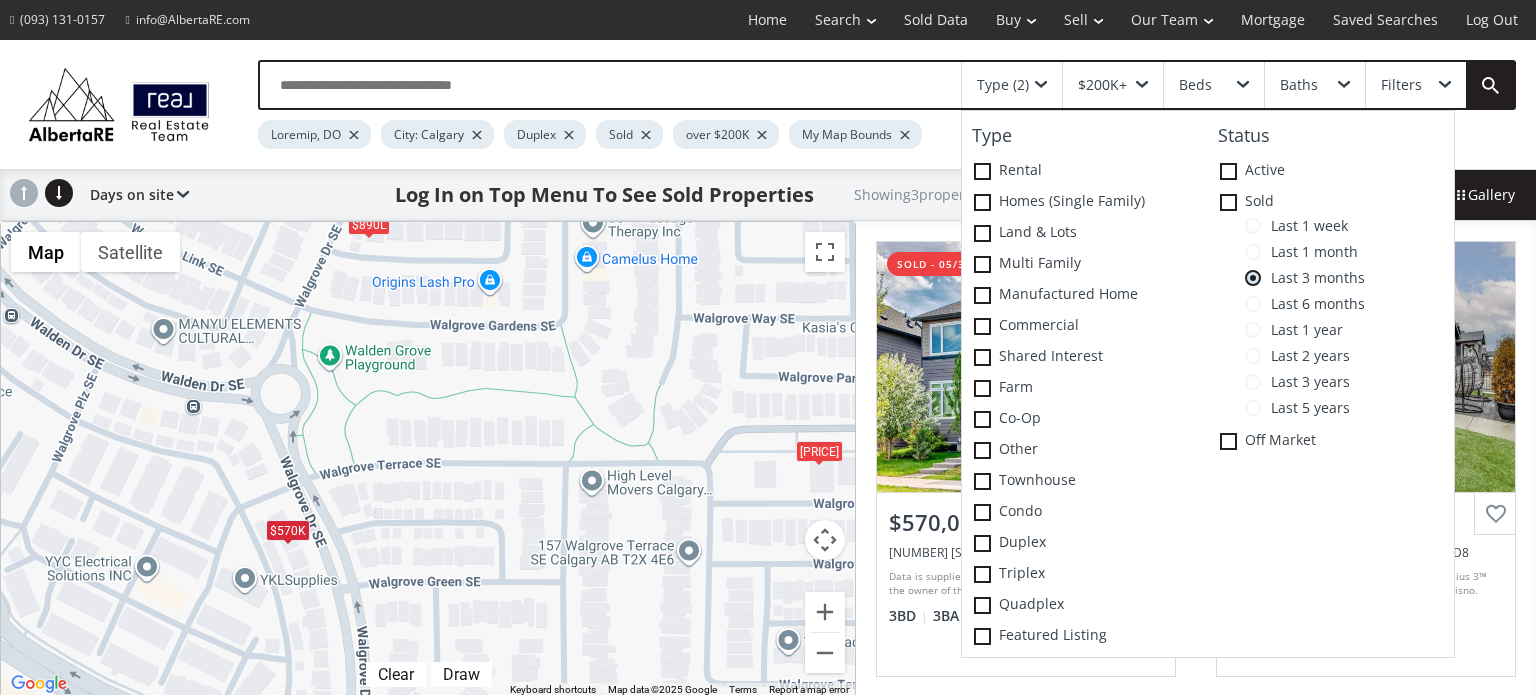click on "View Photos & Details" at bounding box center (1026, 367) 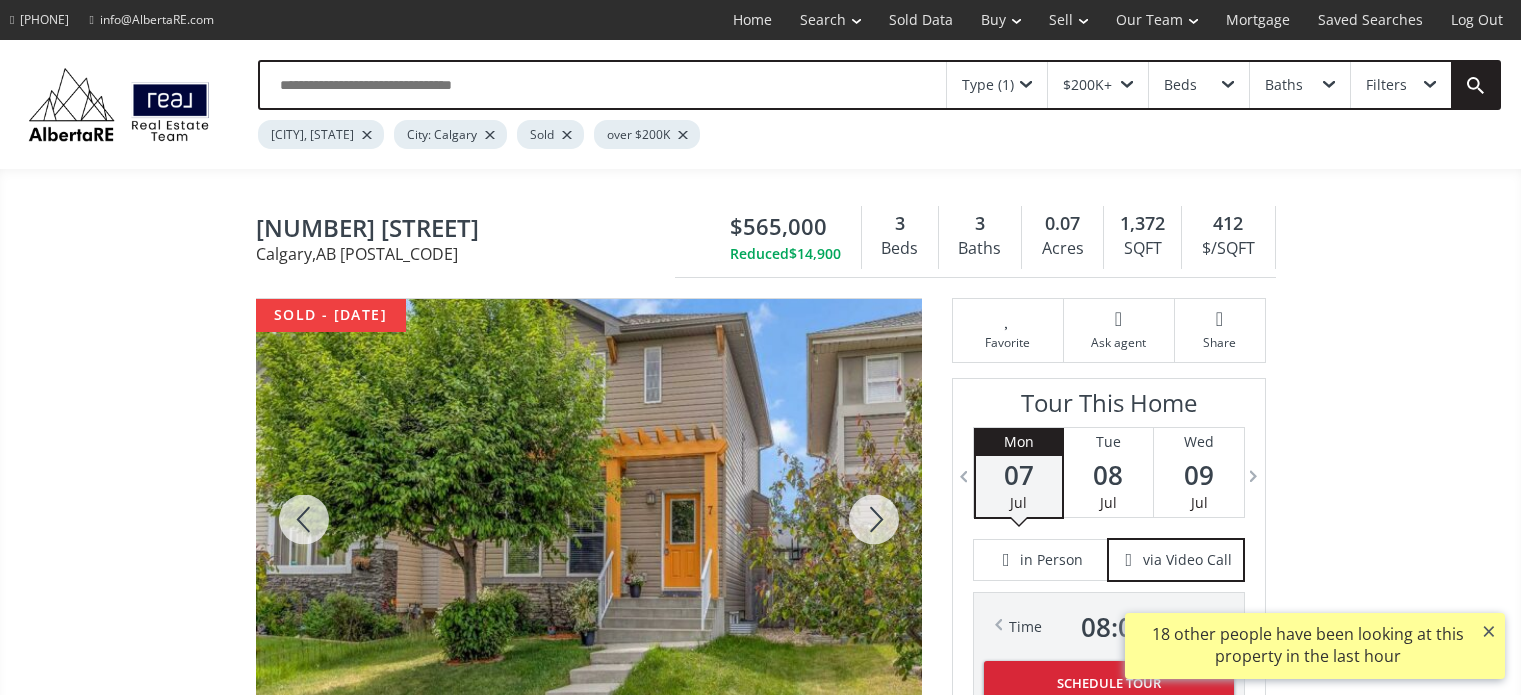 scroll, scrollTop: 124, scrollLeft: 0, axis: vertical 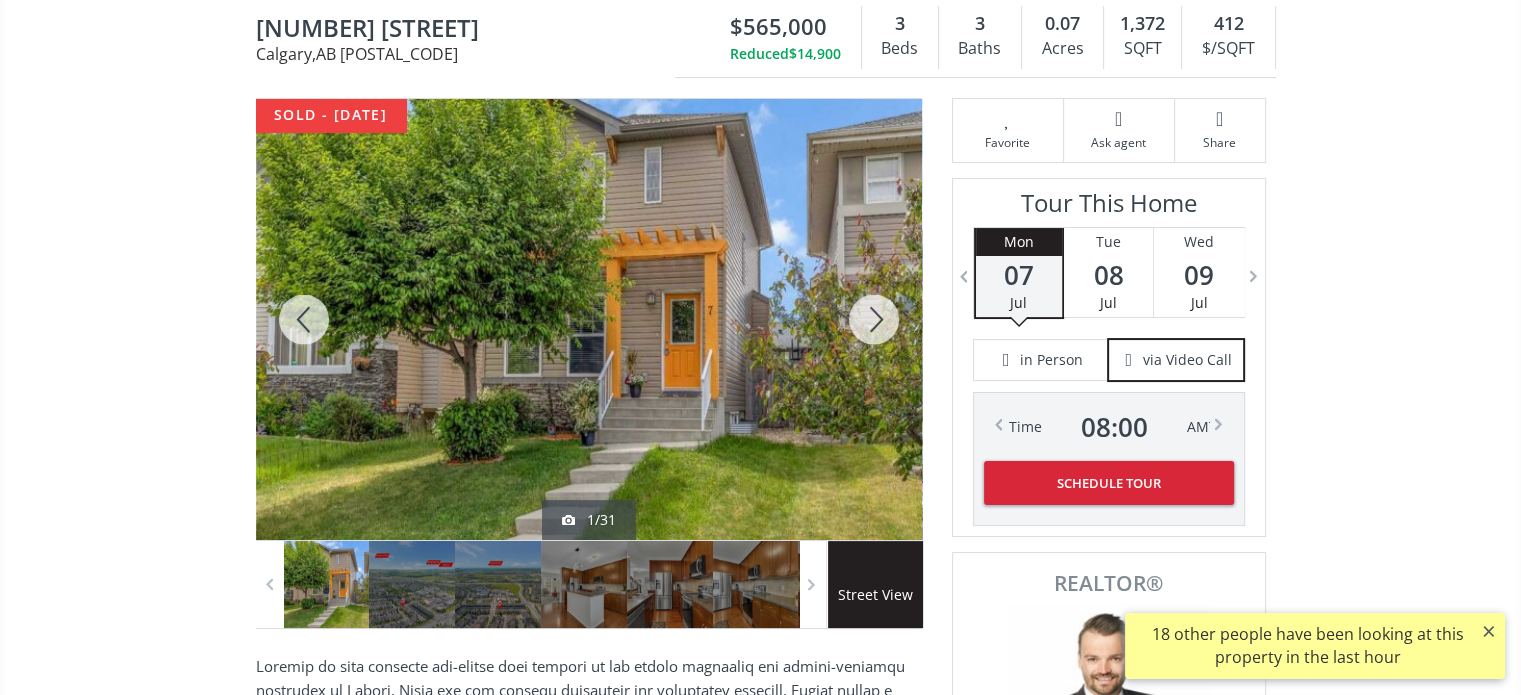 click at bounding box center (874, 319) 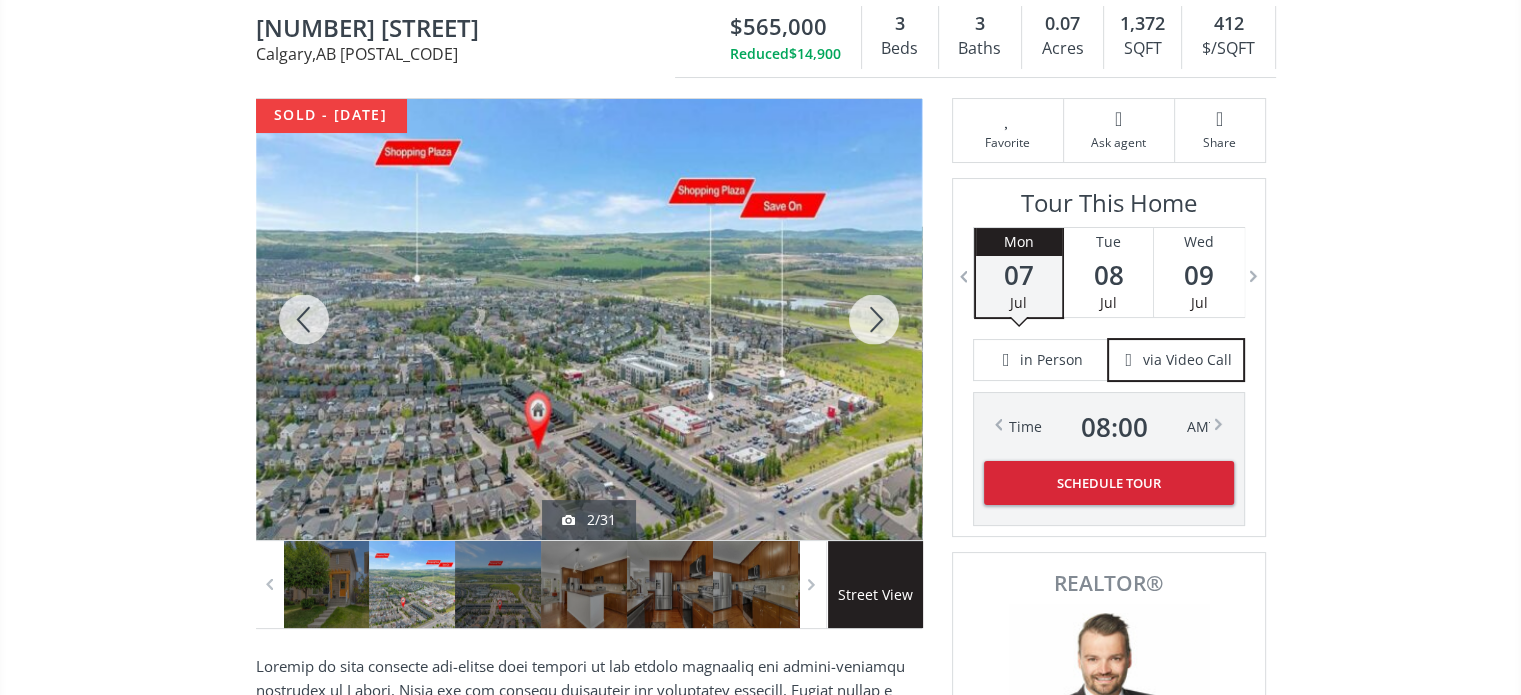 click at bounding box center (874, 319) 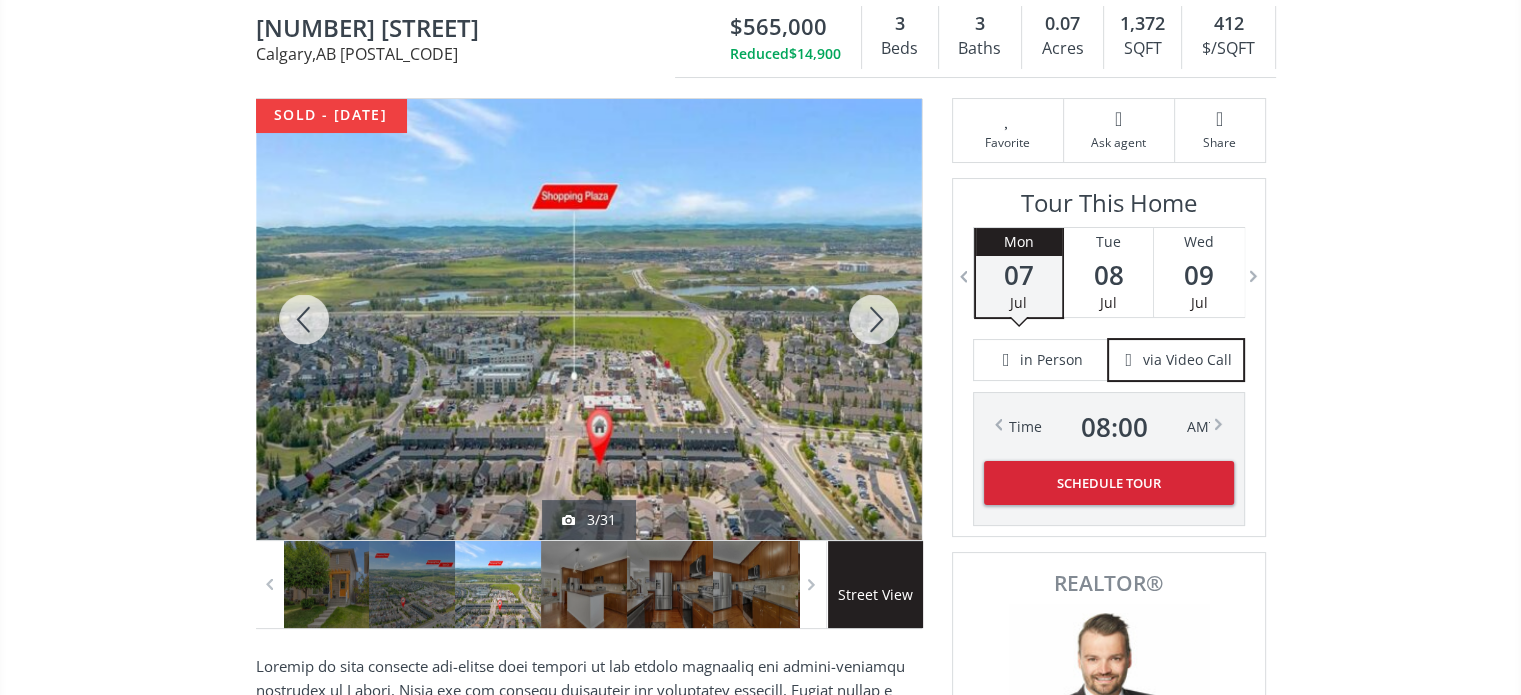 click at bounding box center (874, 319) 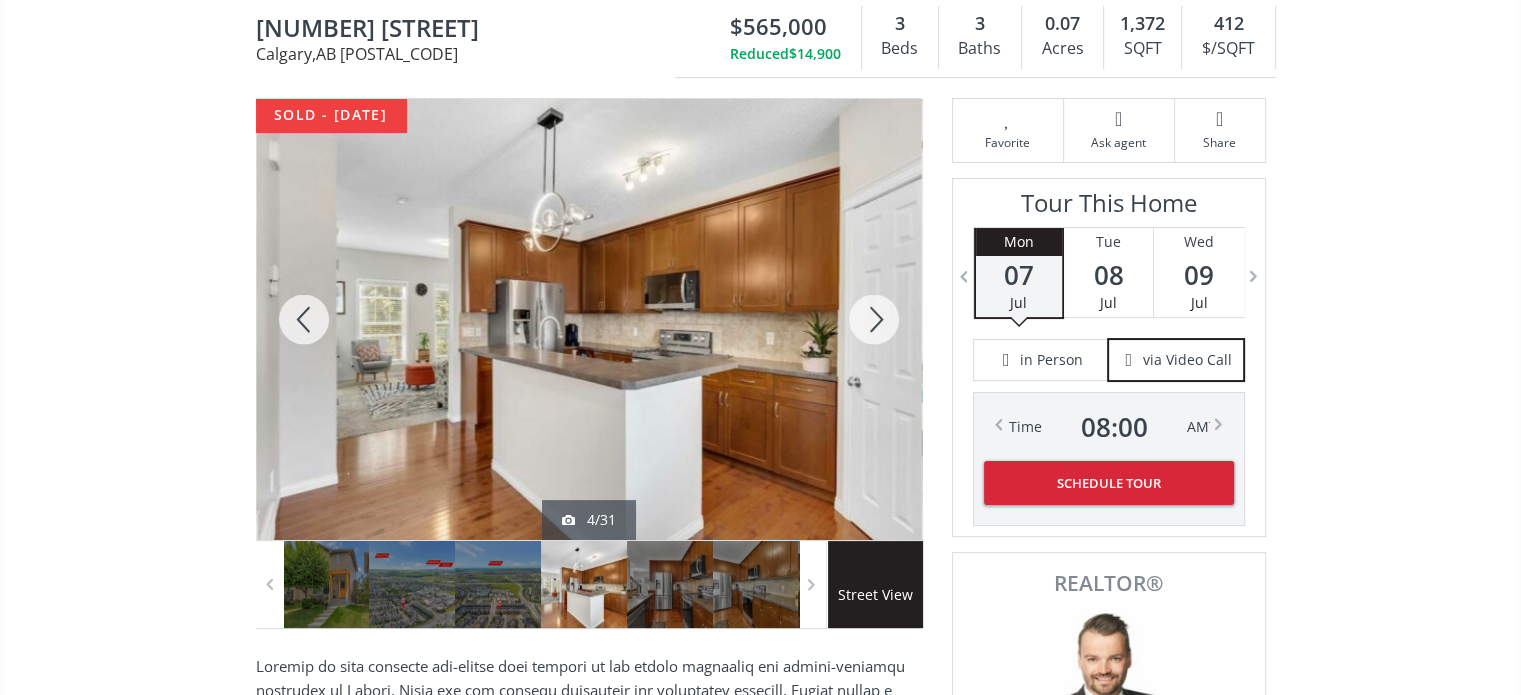 click at bounding box center (874, 319) 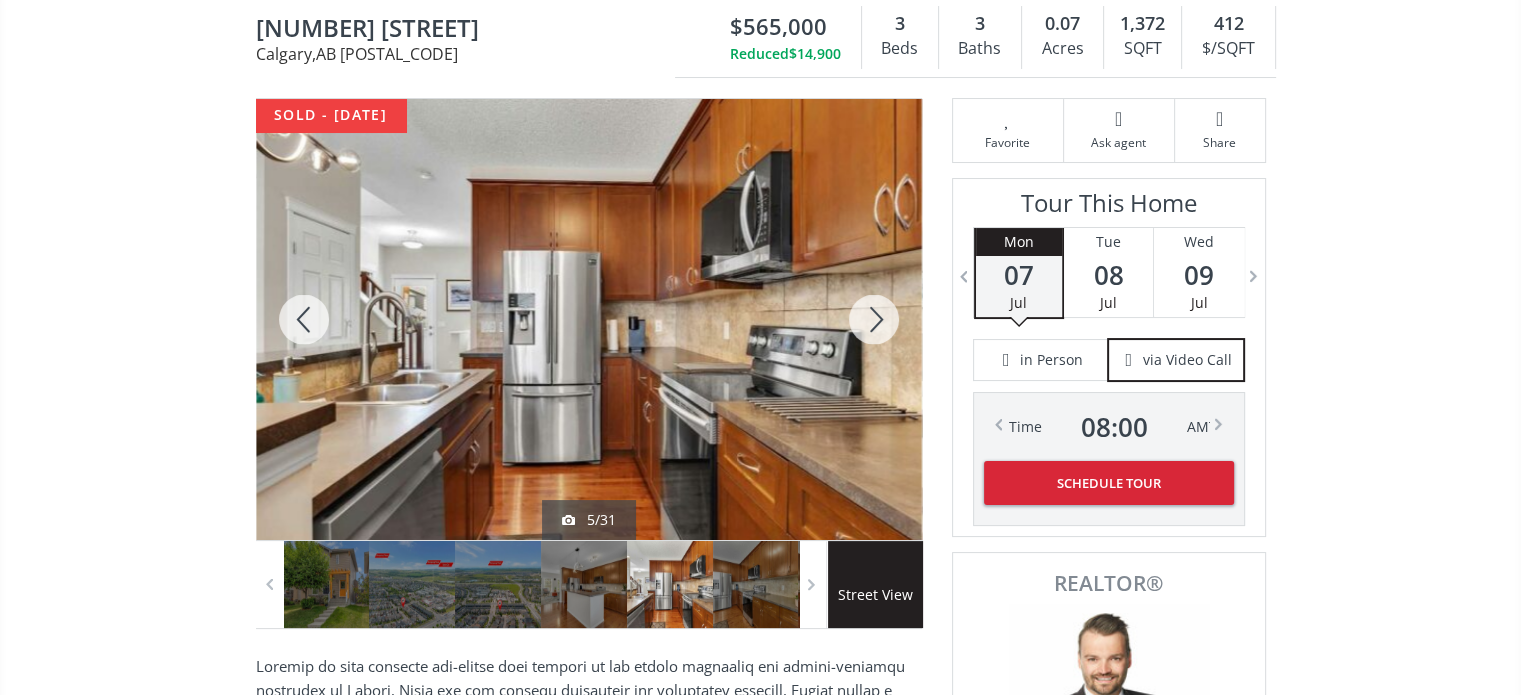 click at bounding box center (874, 319) 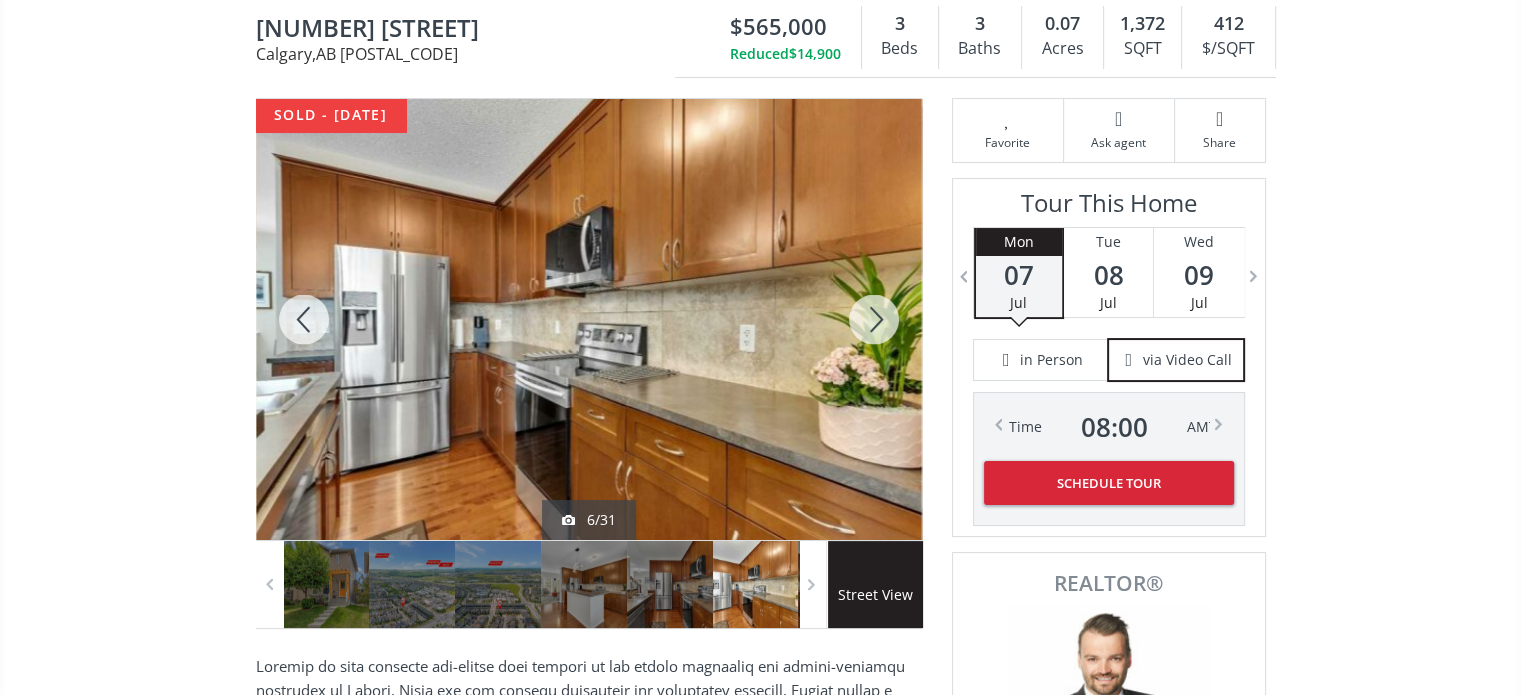 click at bounding box center [874, 319] 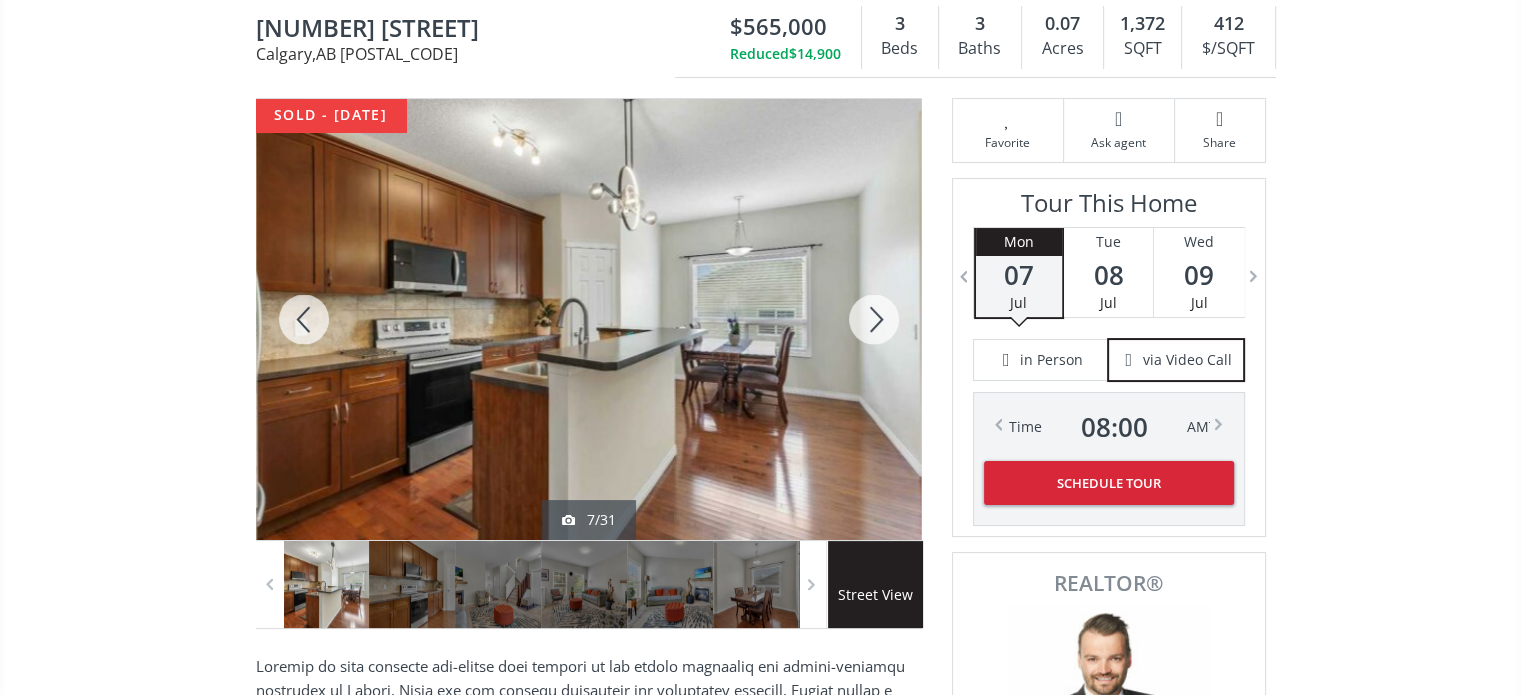 click at bounding box center [874, 319] 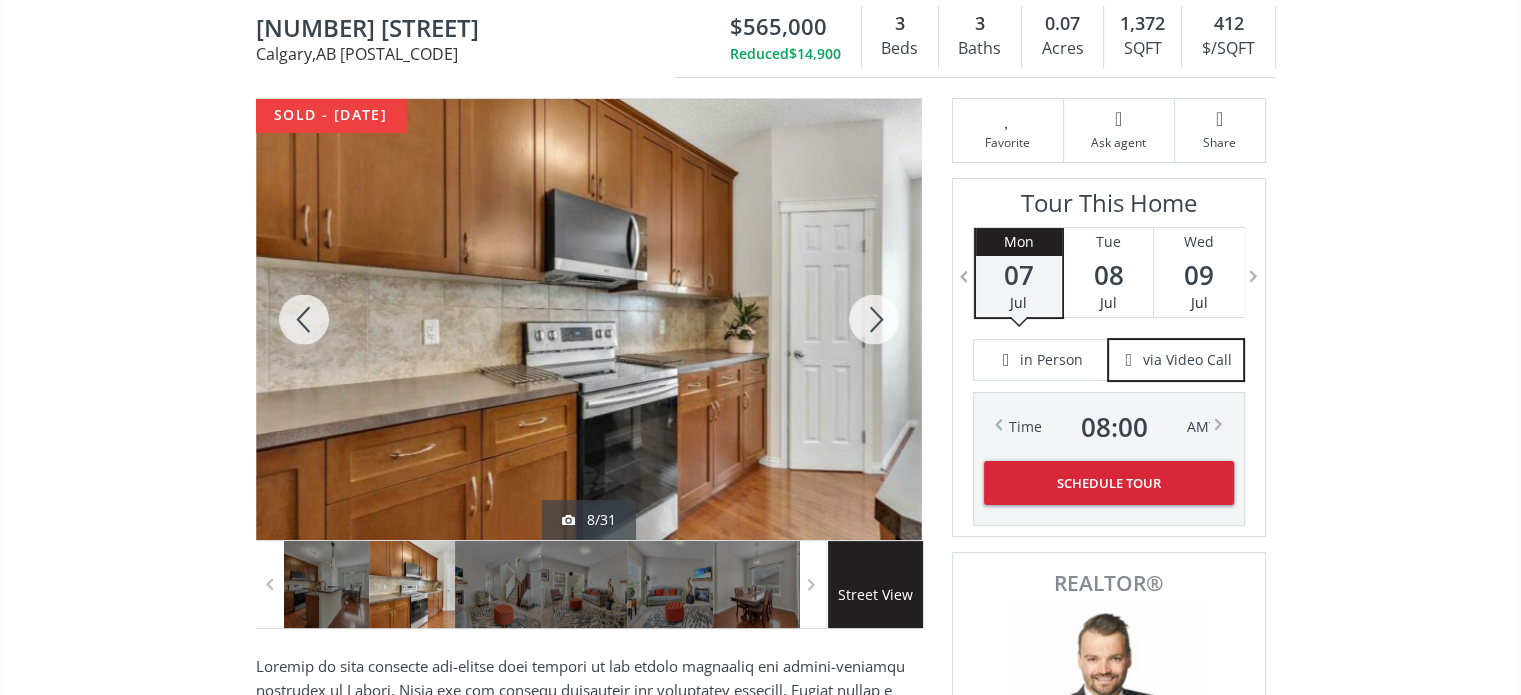 click at bounding box center [874, 319] 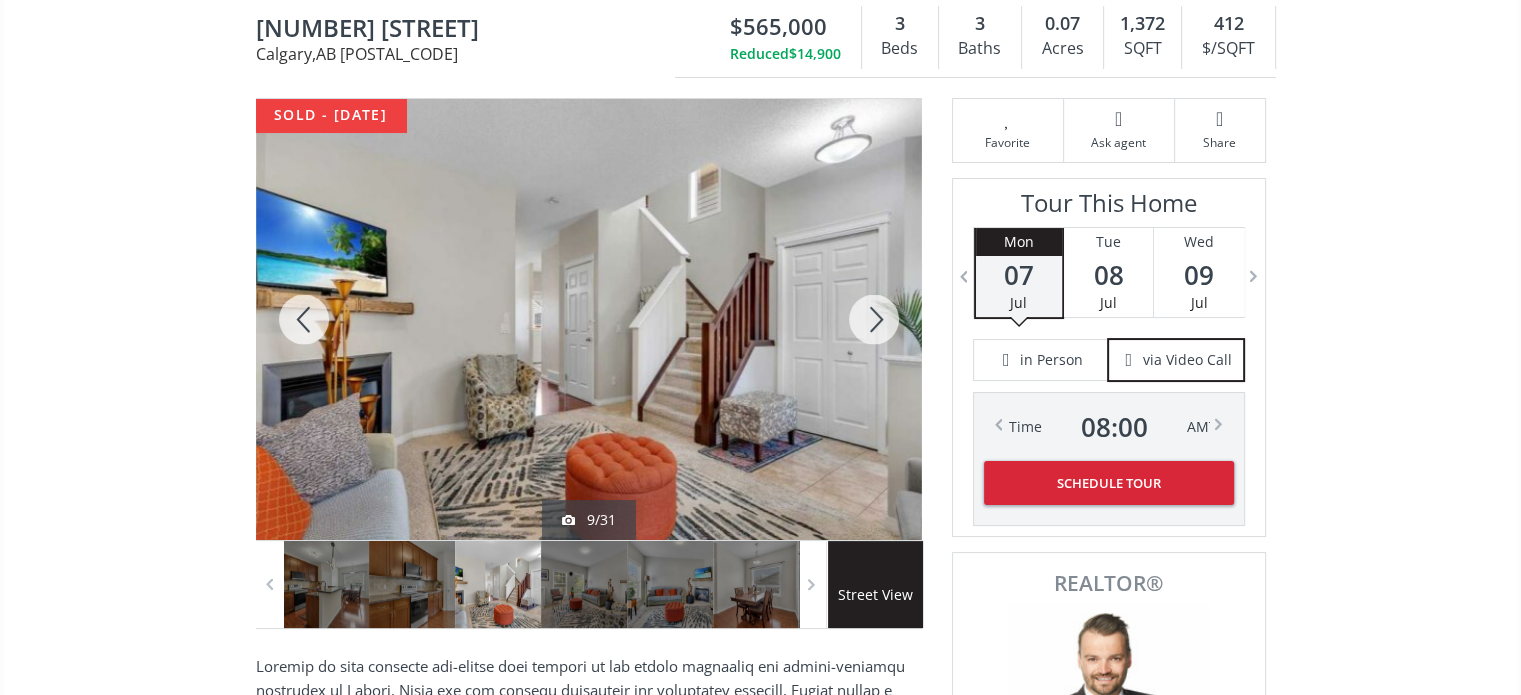 click at bounding box center [874, 319] 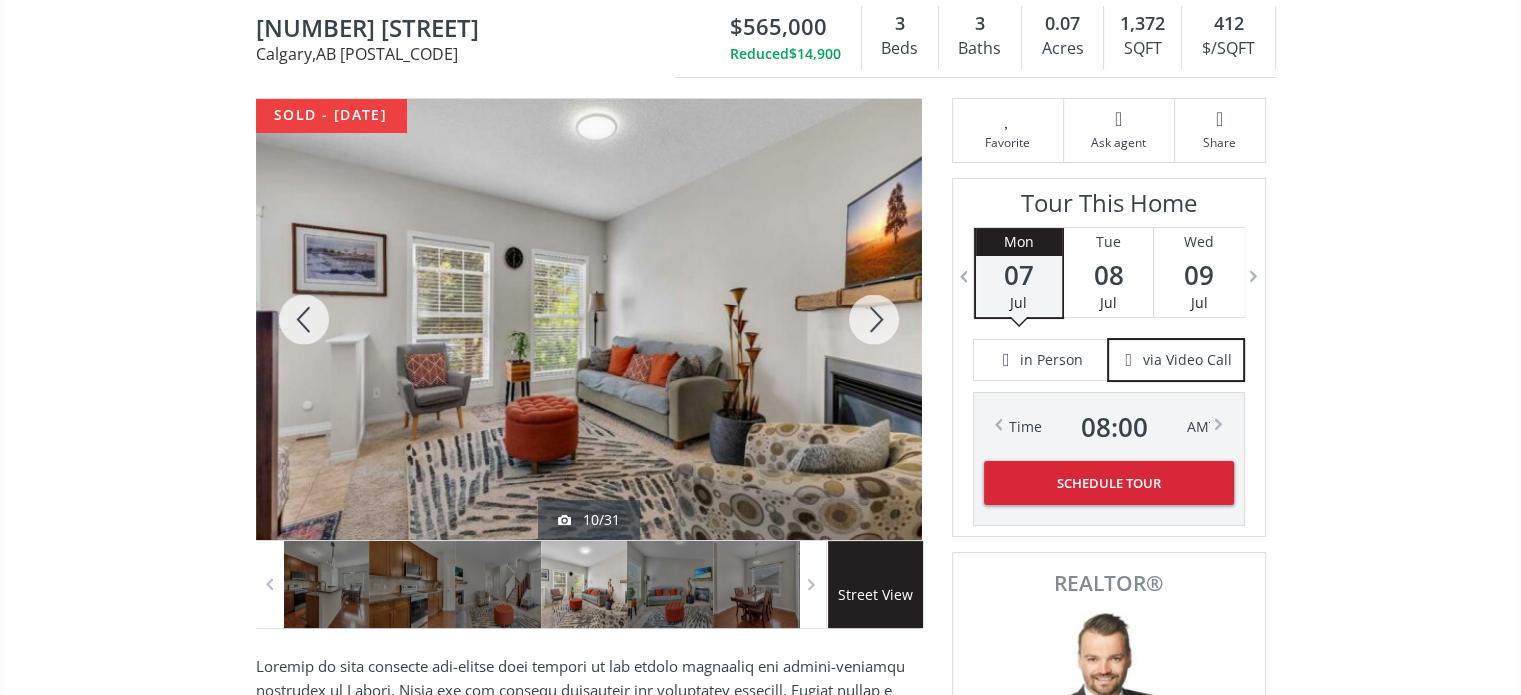 click at bounding box center [874, 319] 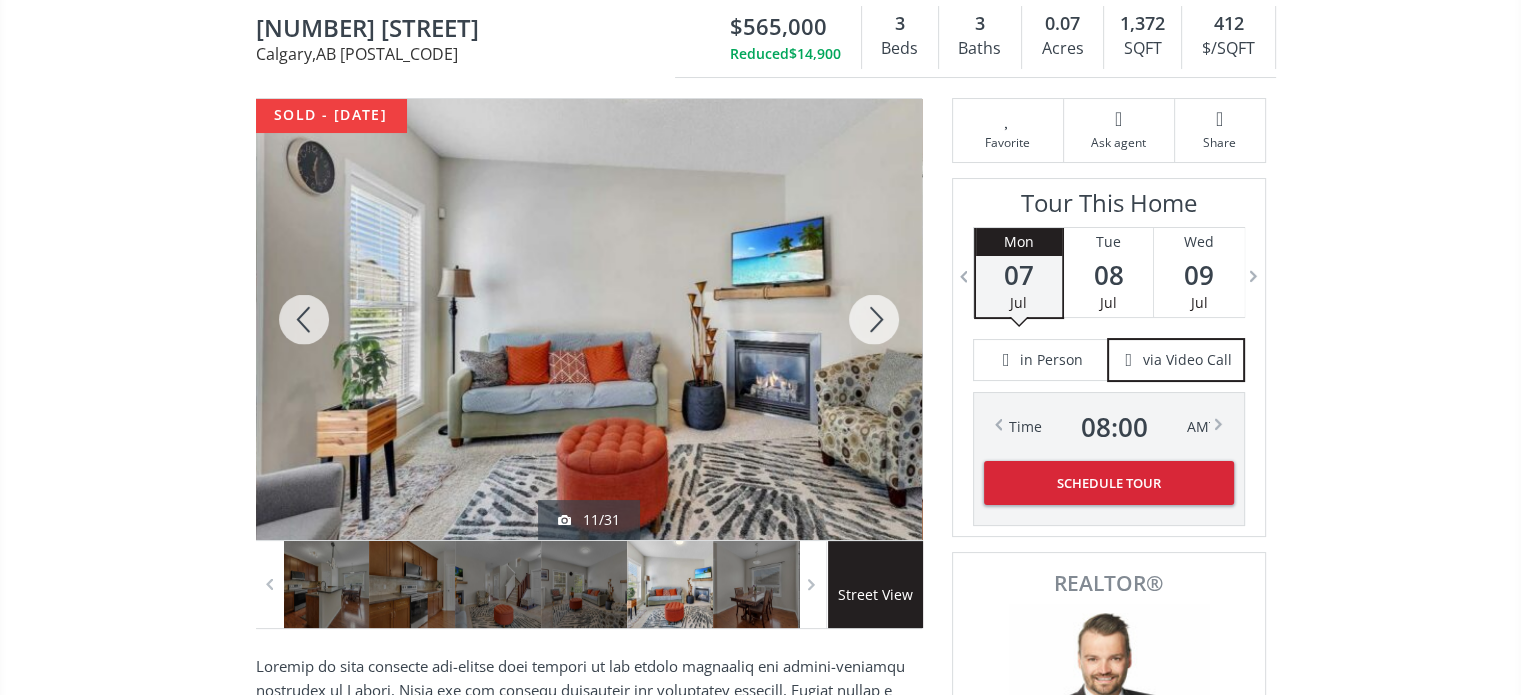 click at bounding box center [874, 319] 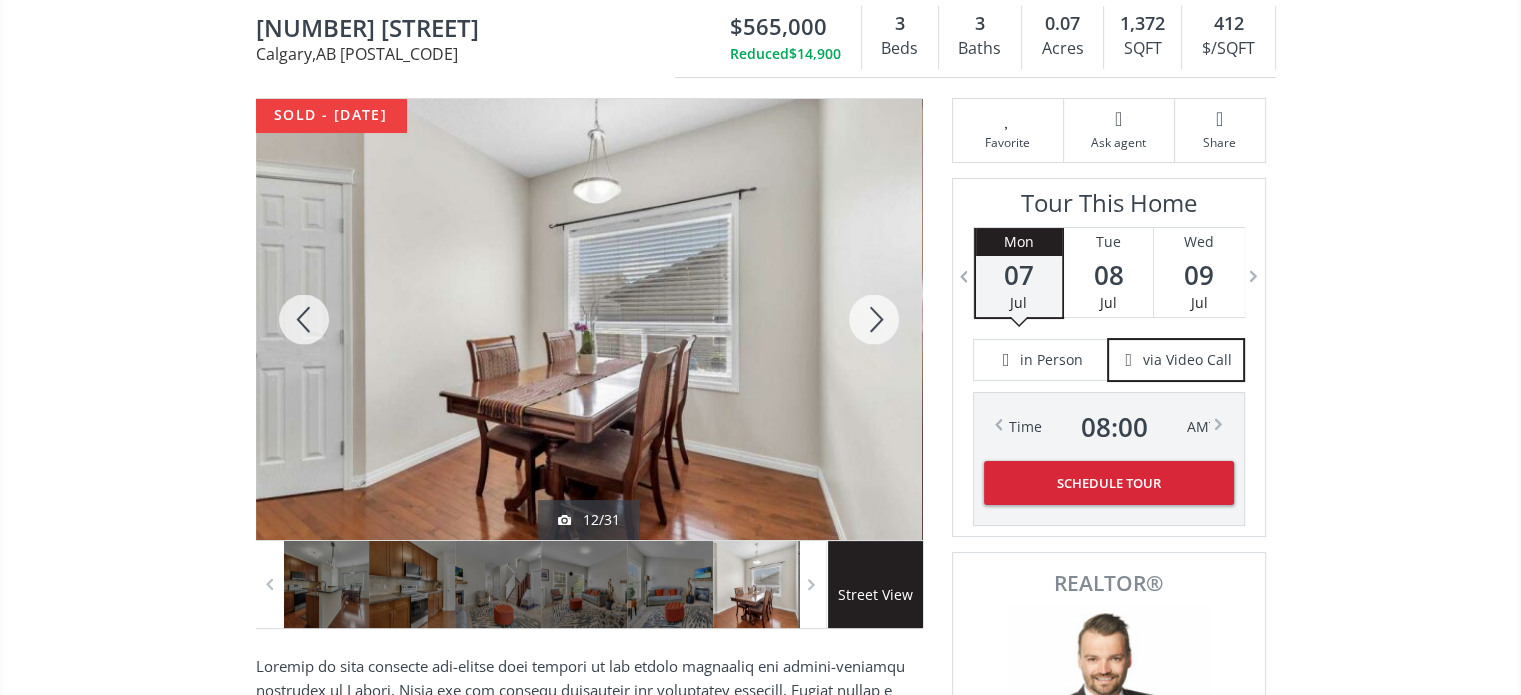 click at bounding box center [874, 319] 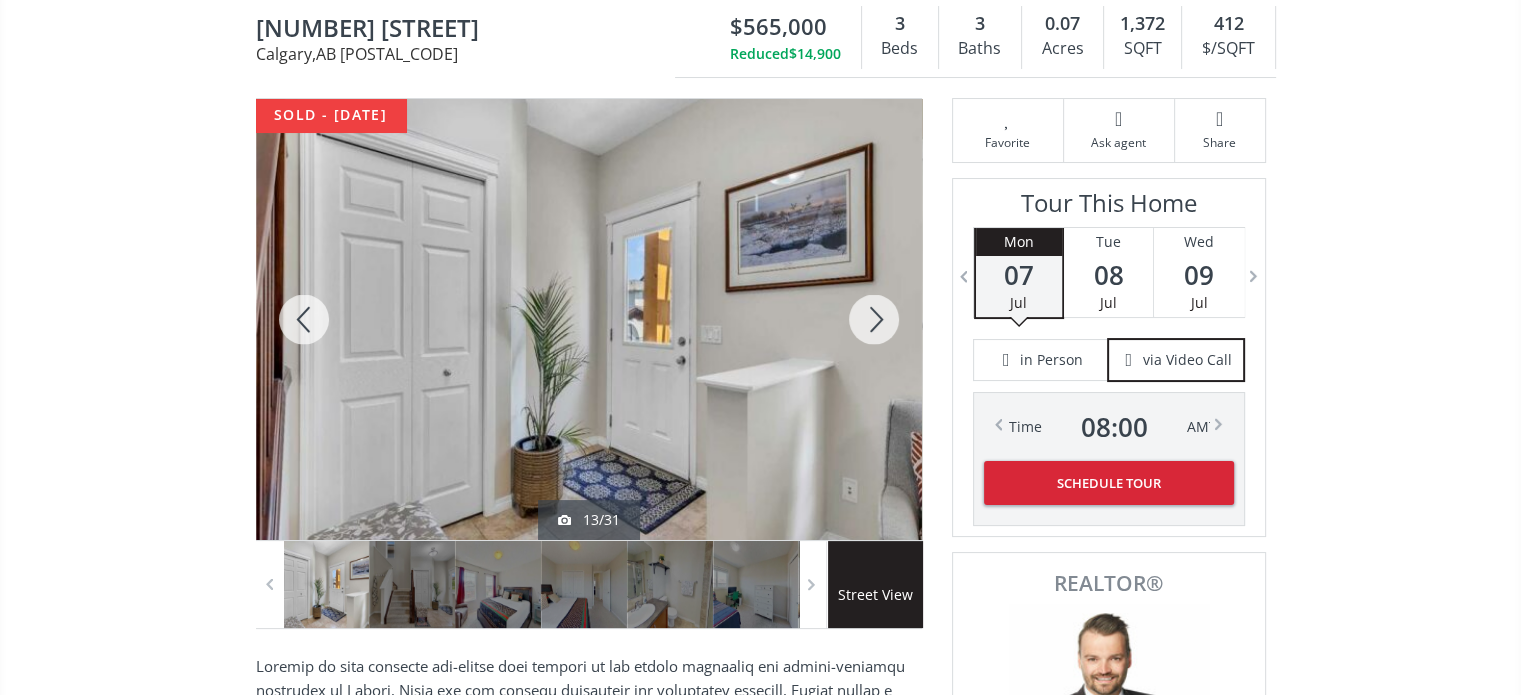 click at bounding box center [874, 319] 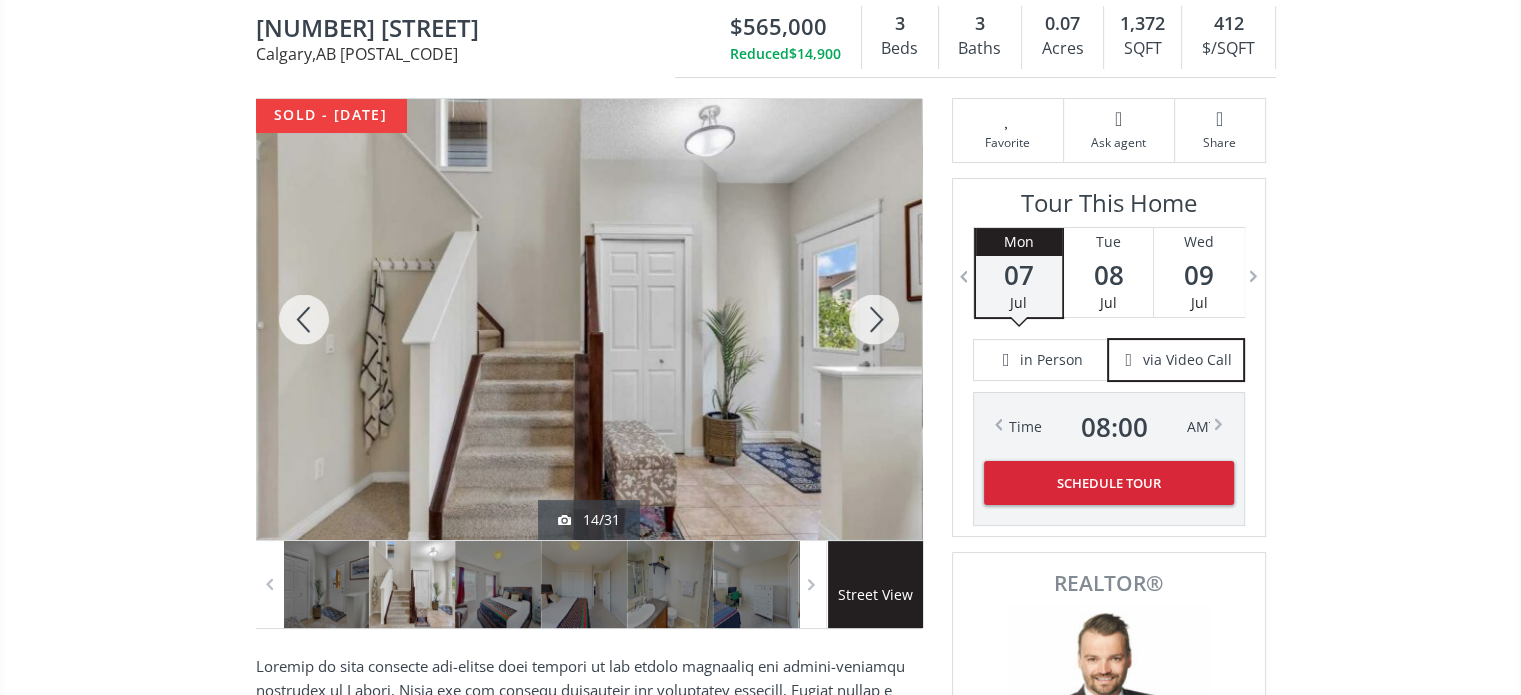 click at bounding box center (874, 319) 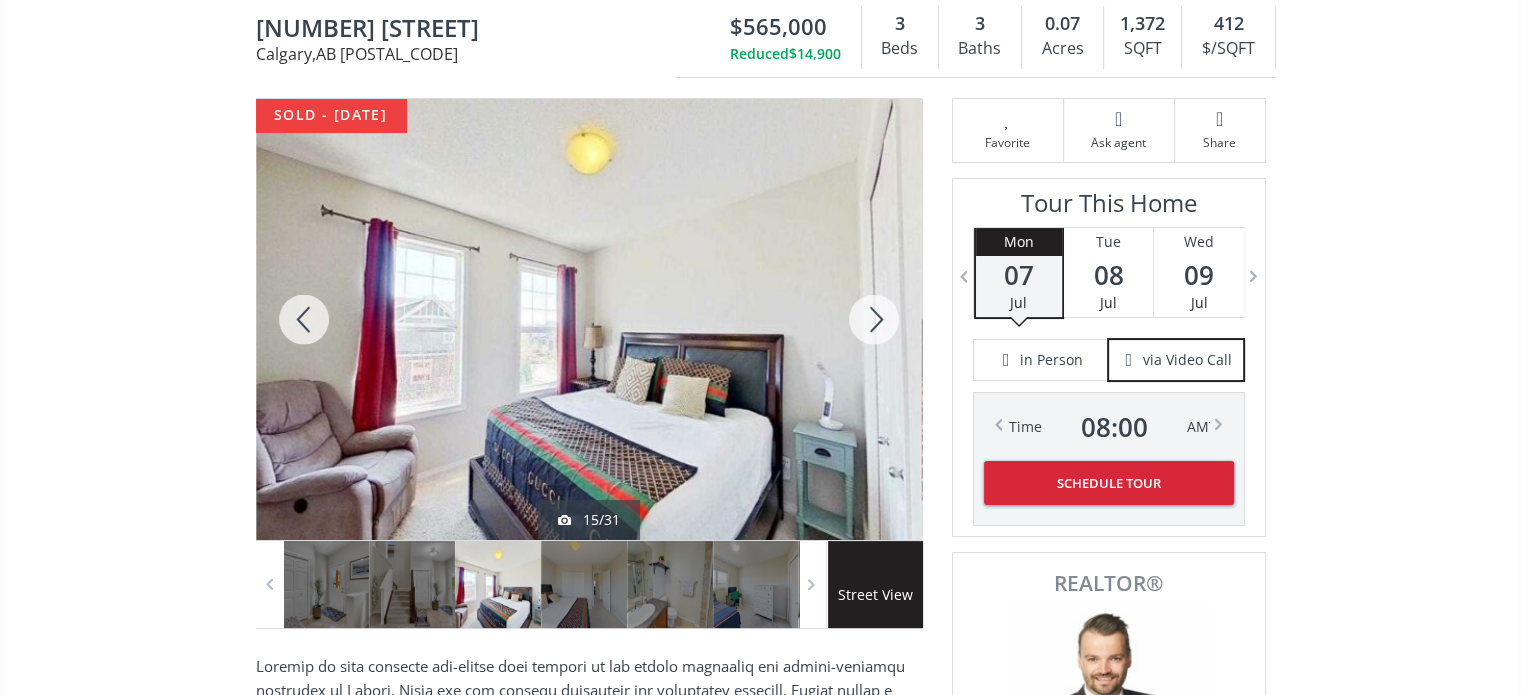 click at bounding box center (874, 319) 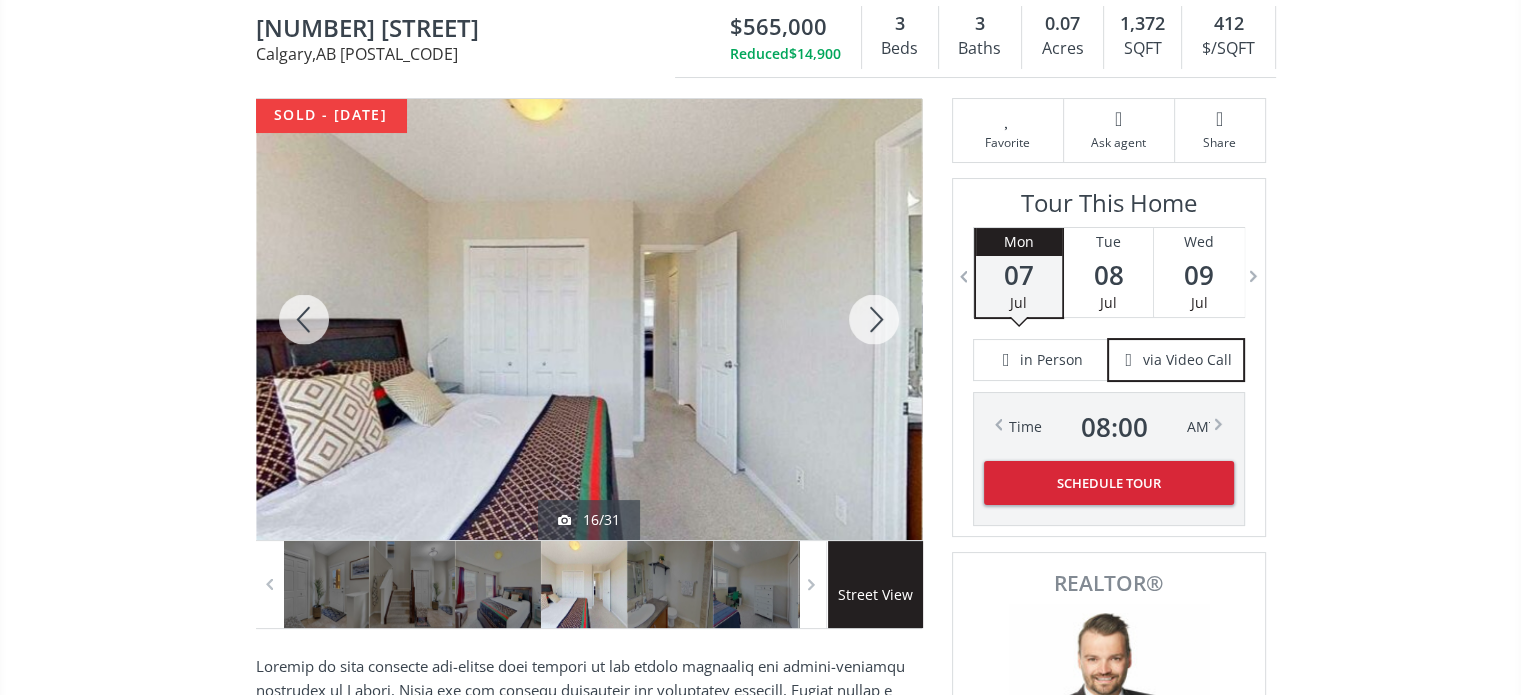 click at bounding box center (874, 319) 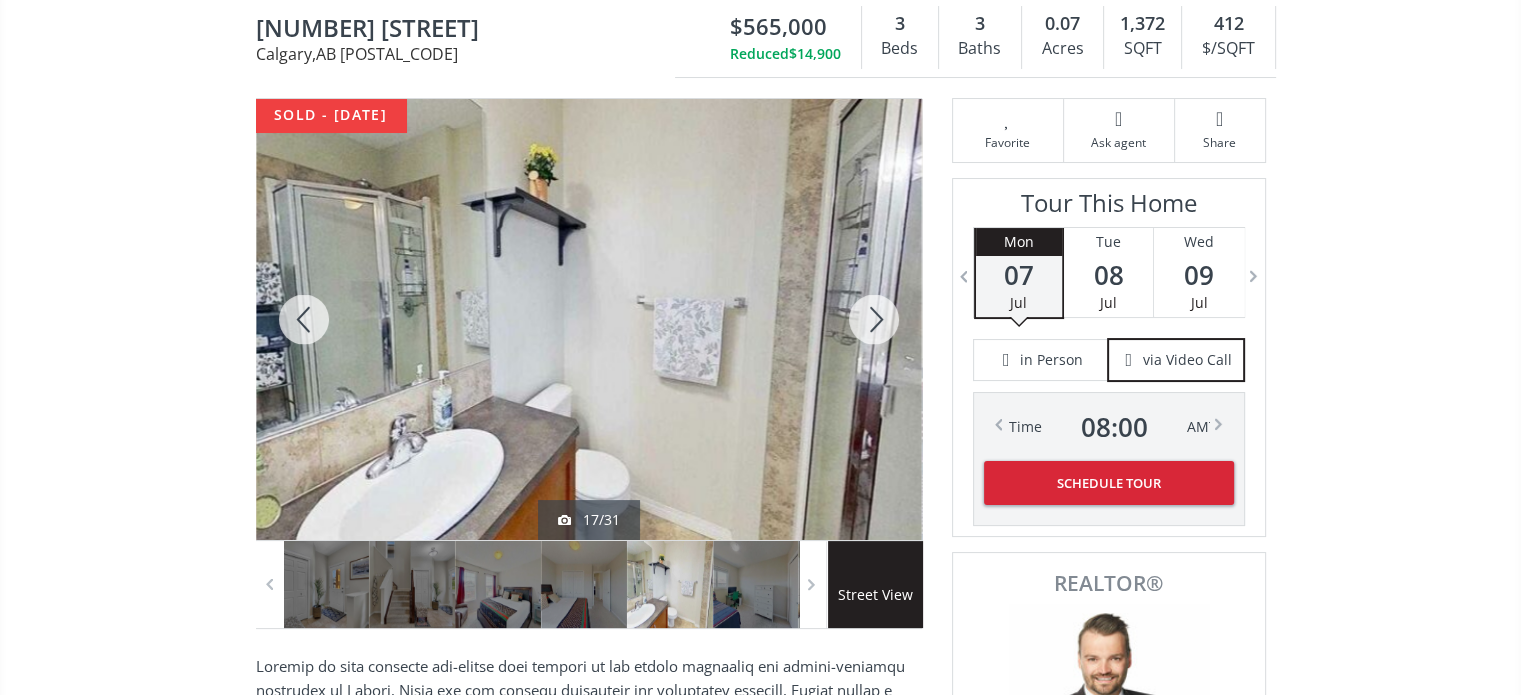 click at bounding box center [874, 319] 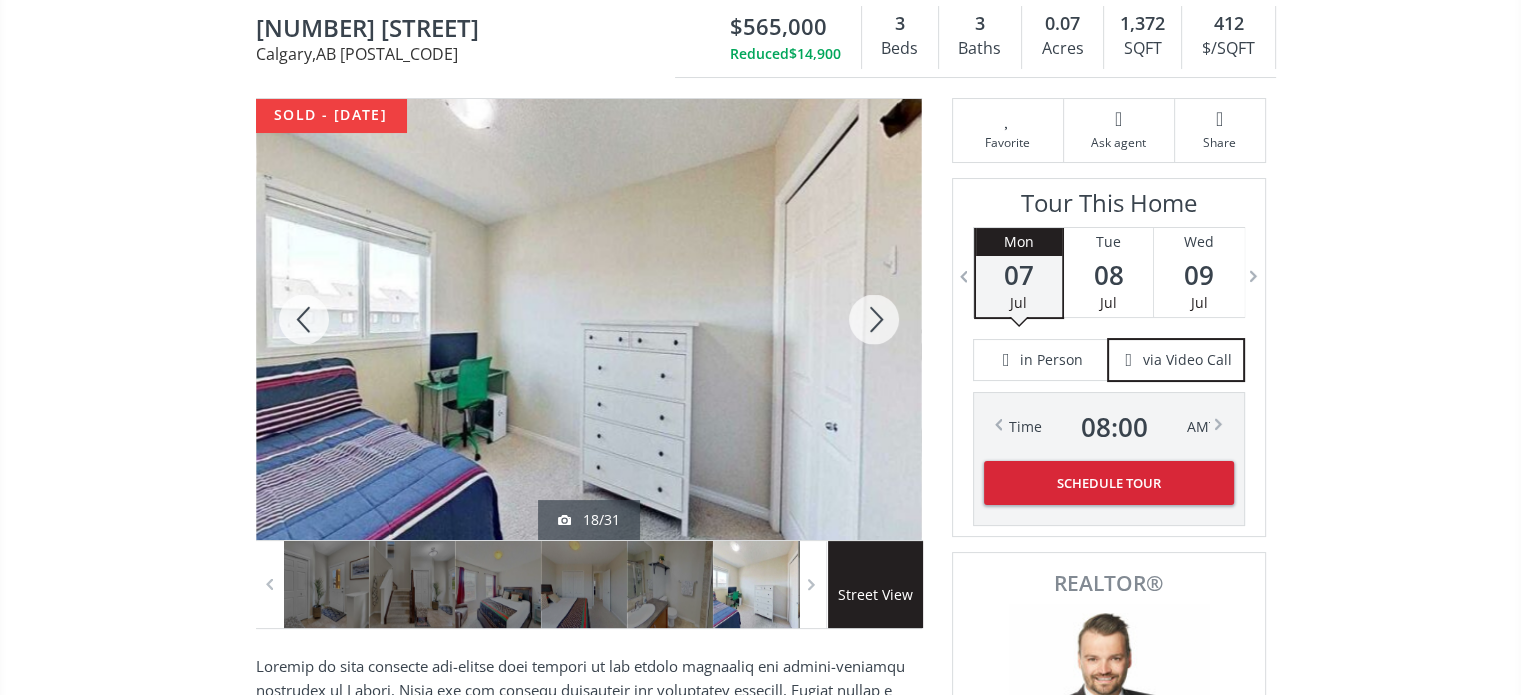 click at bounding box center [874, 319] 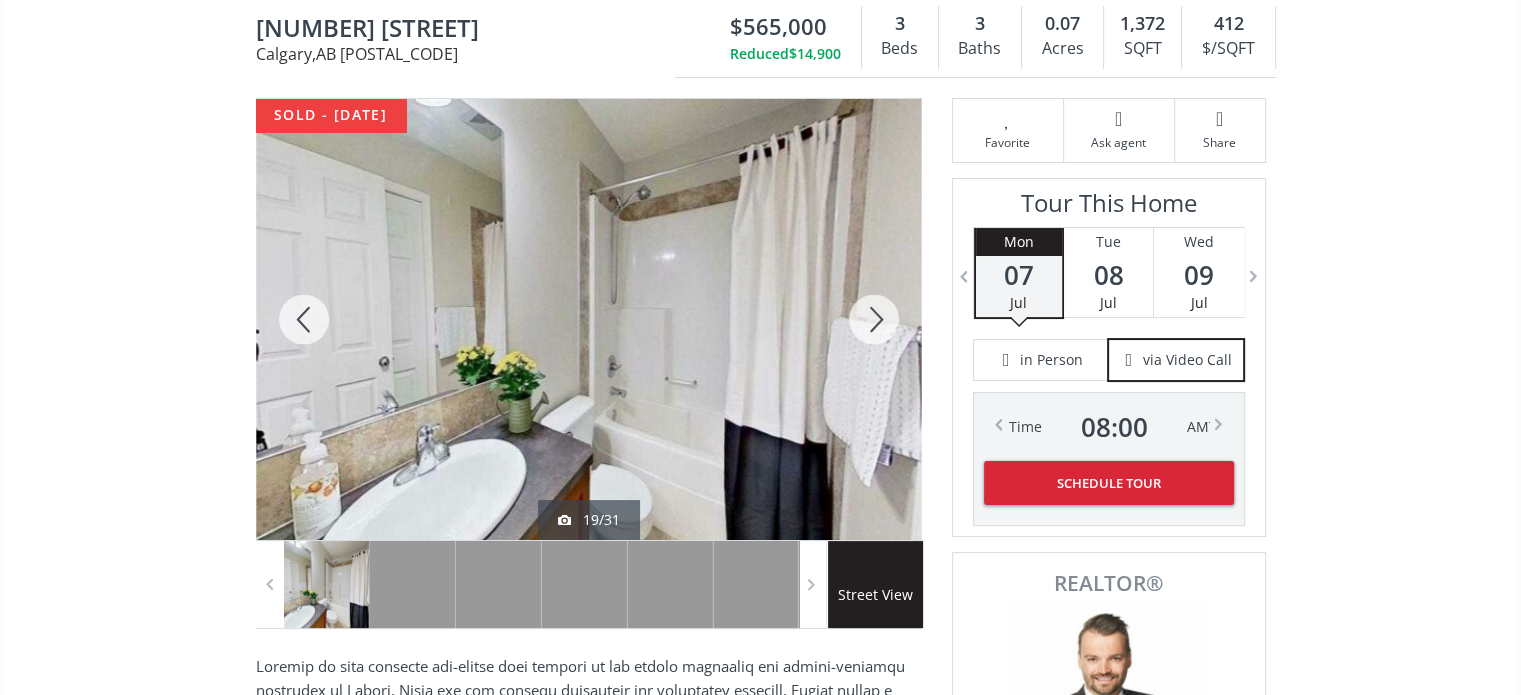 click at bounding box center (874, 319) 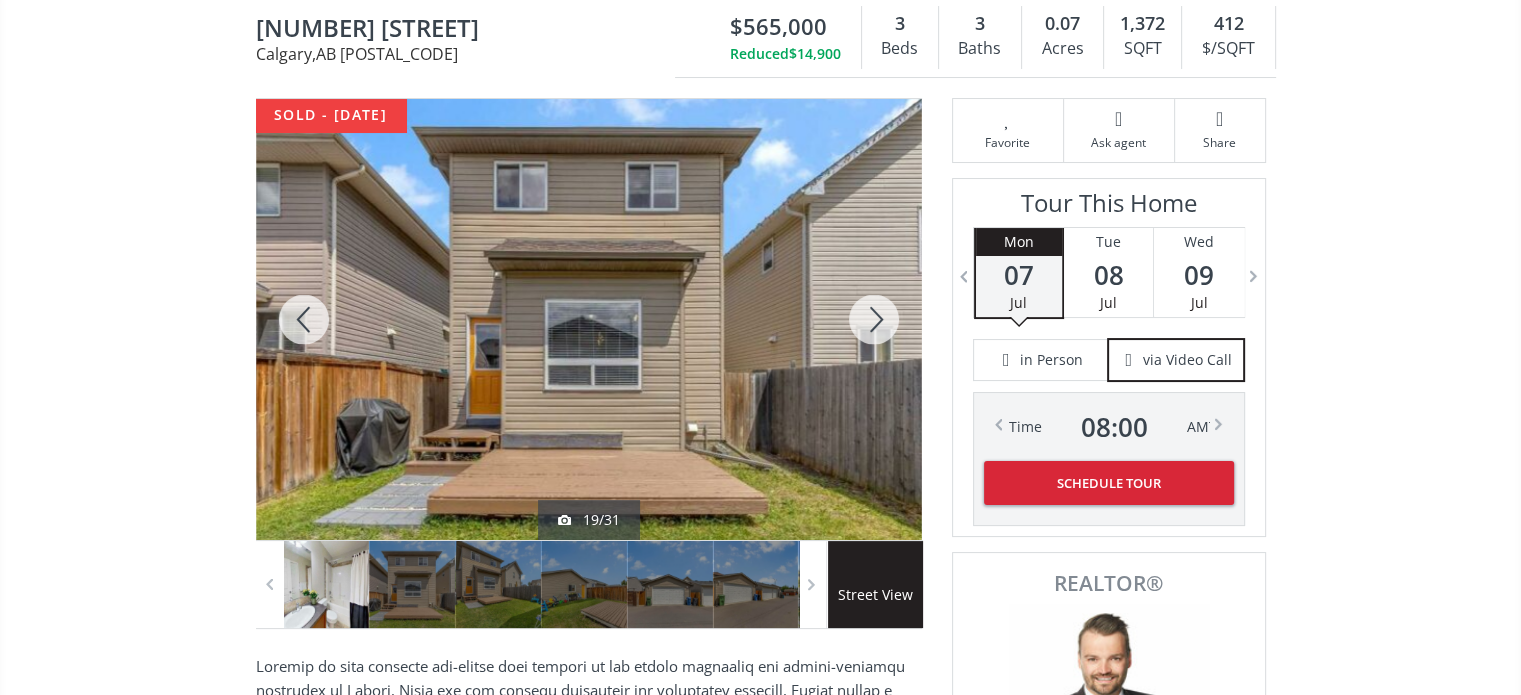 click at bounding box center [874, 319] 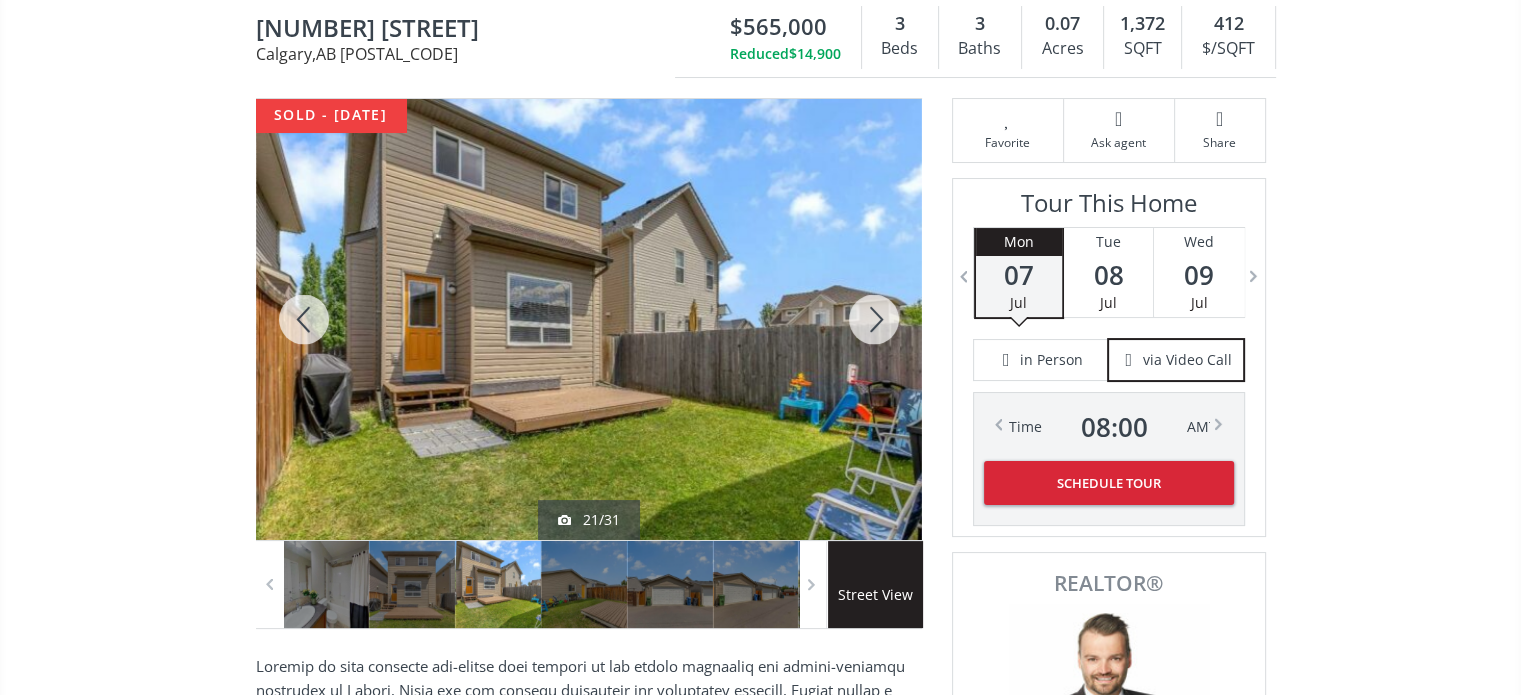 click at bounding box center [874, 319] 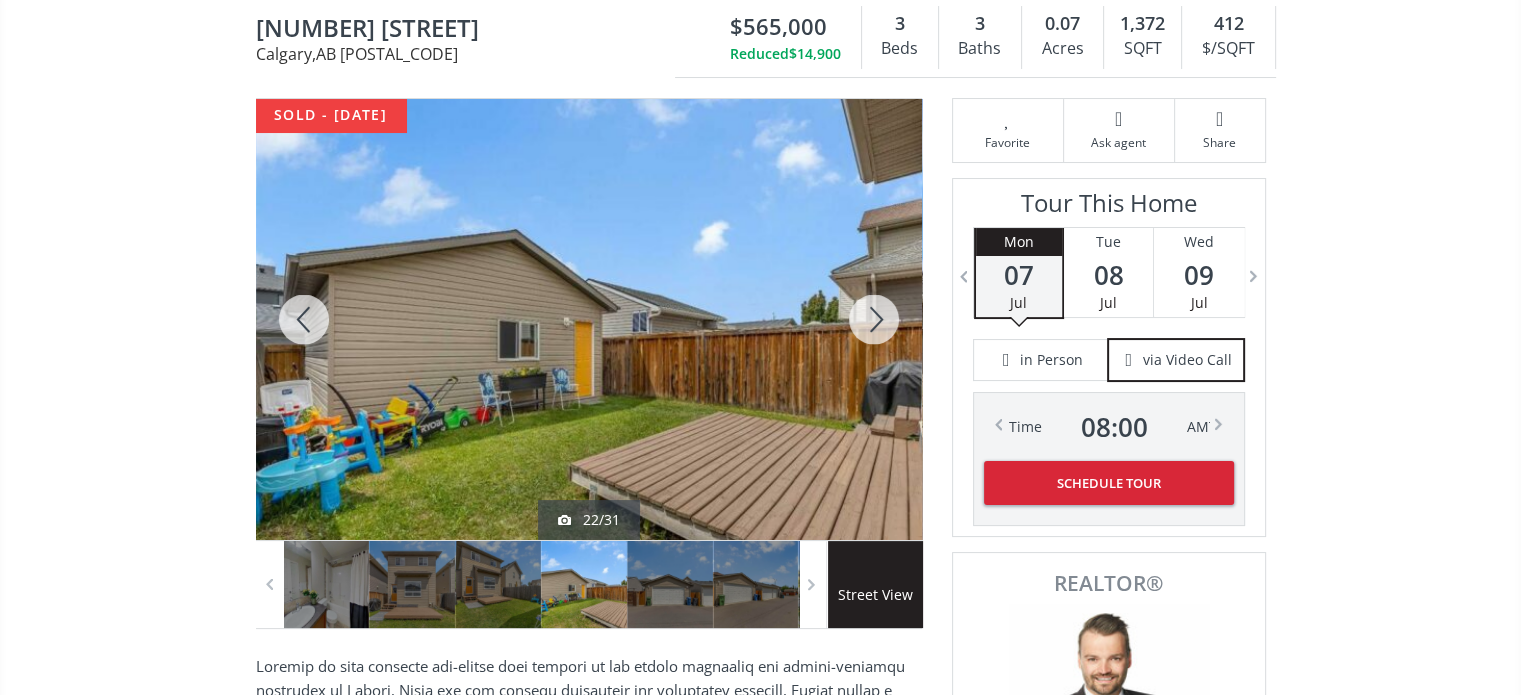 click at bounding box center [874, 319] 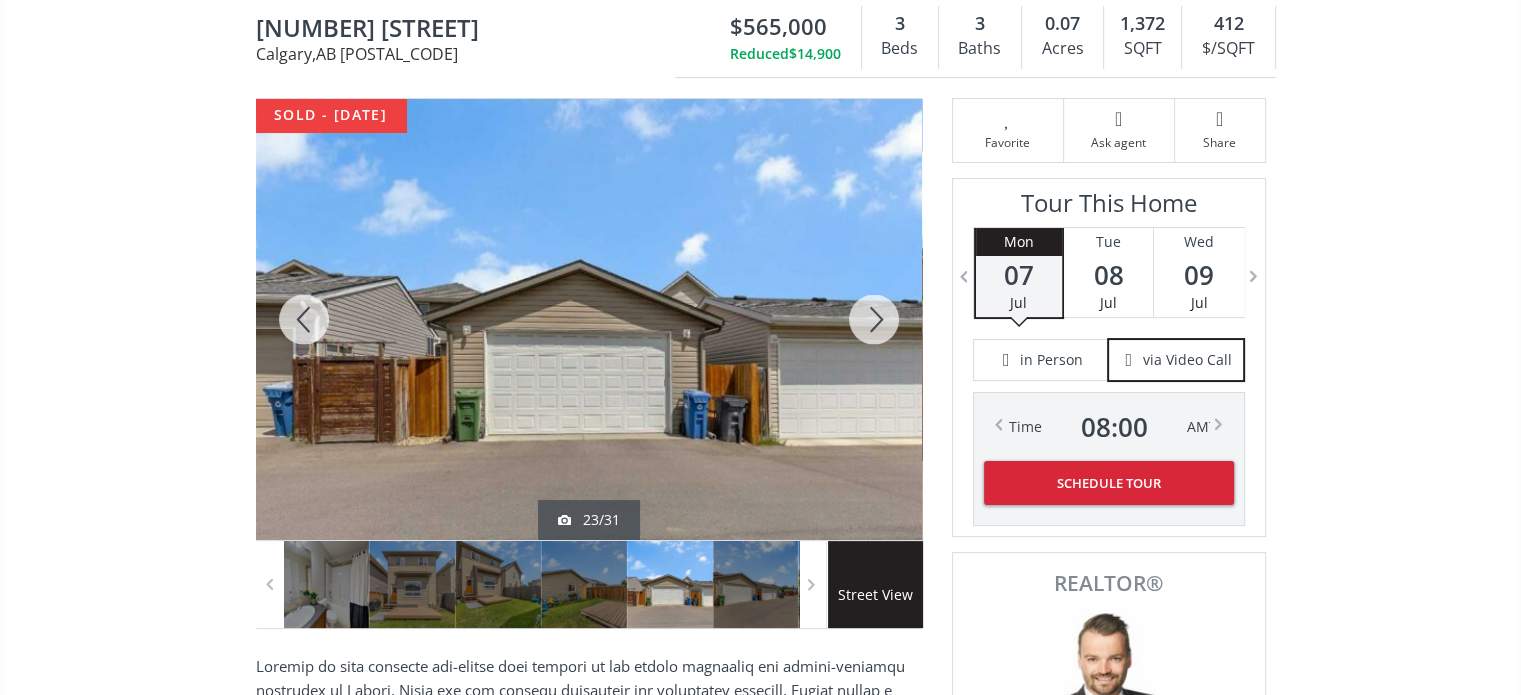 click at bounding box center [874, 319] 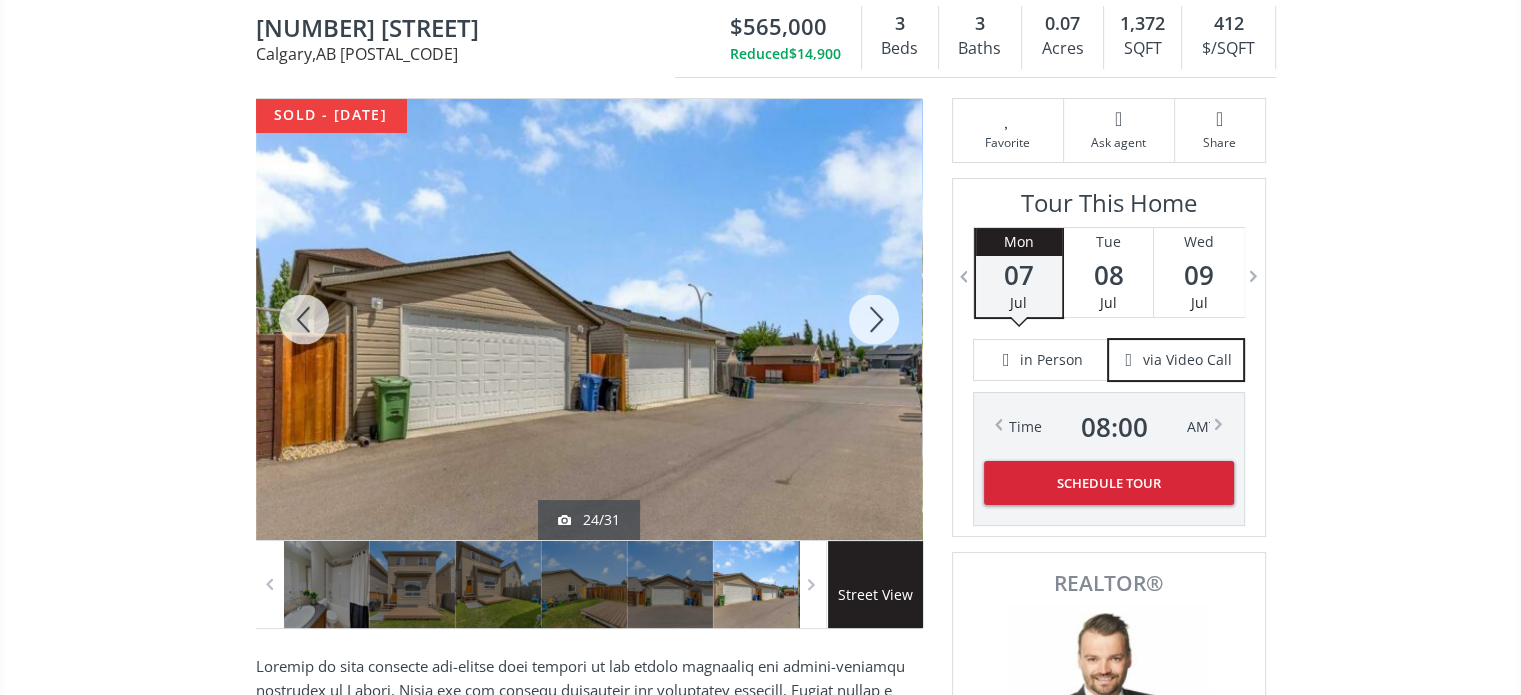 click at bounding box center [874, 319] 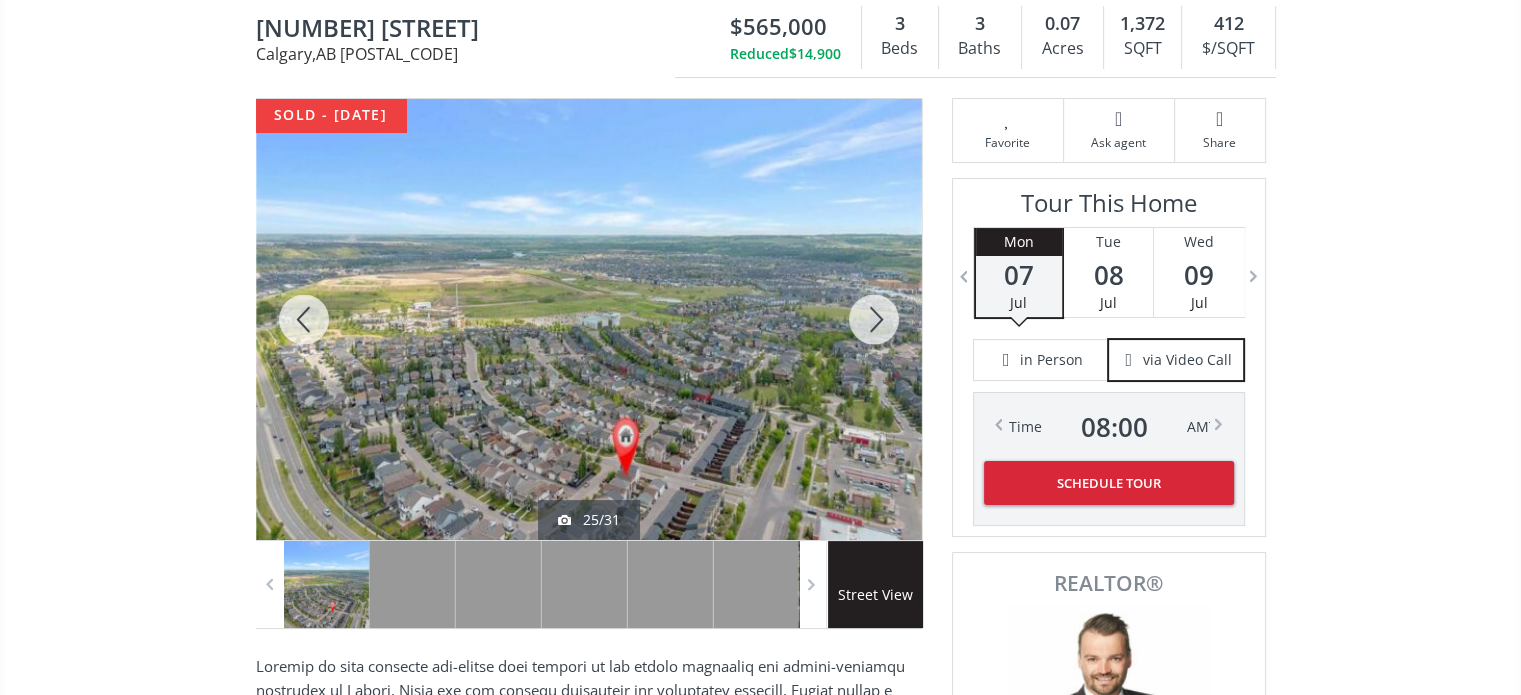 click at bounding box center (874, 319) 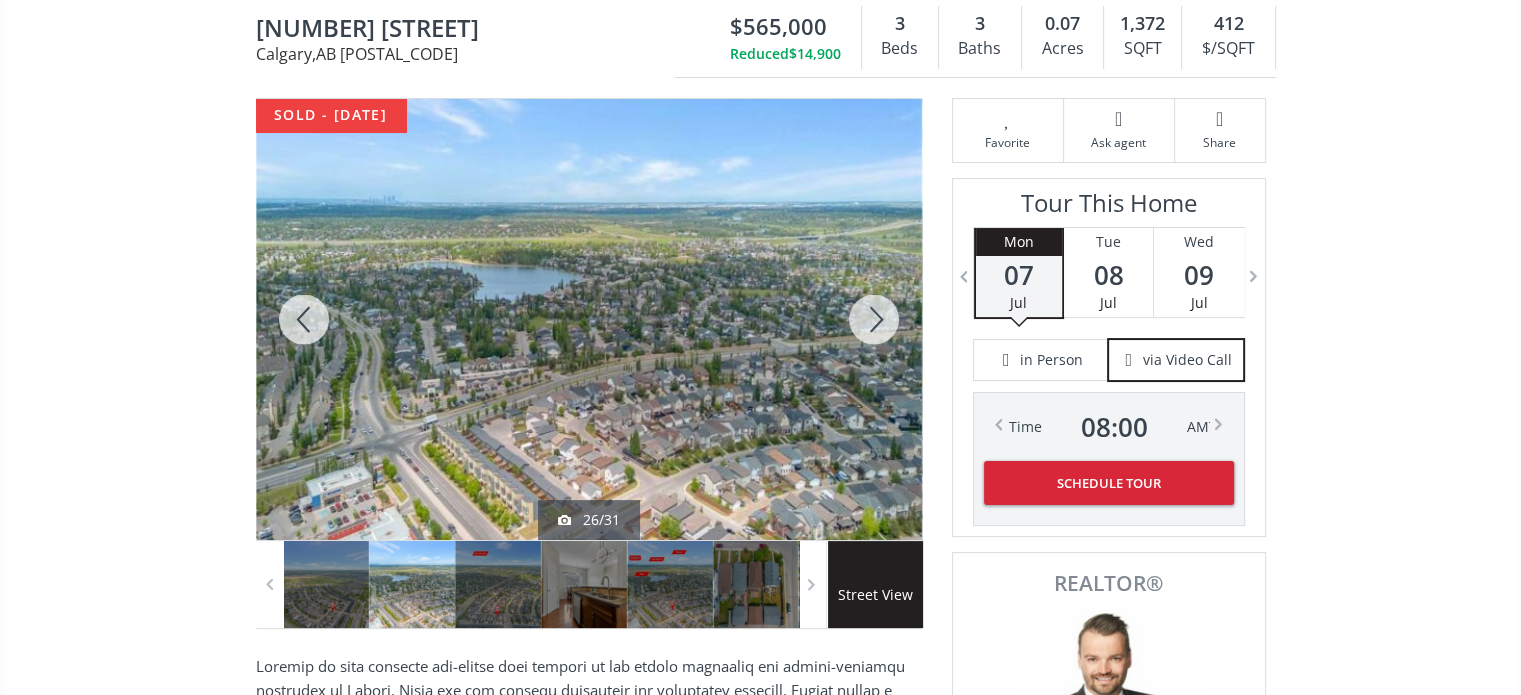 click at bounding box center (874, 319) 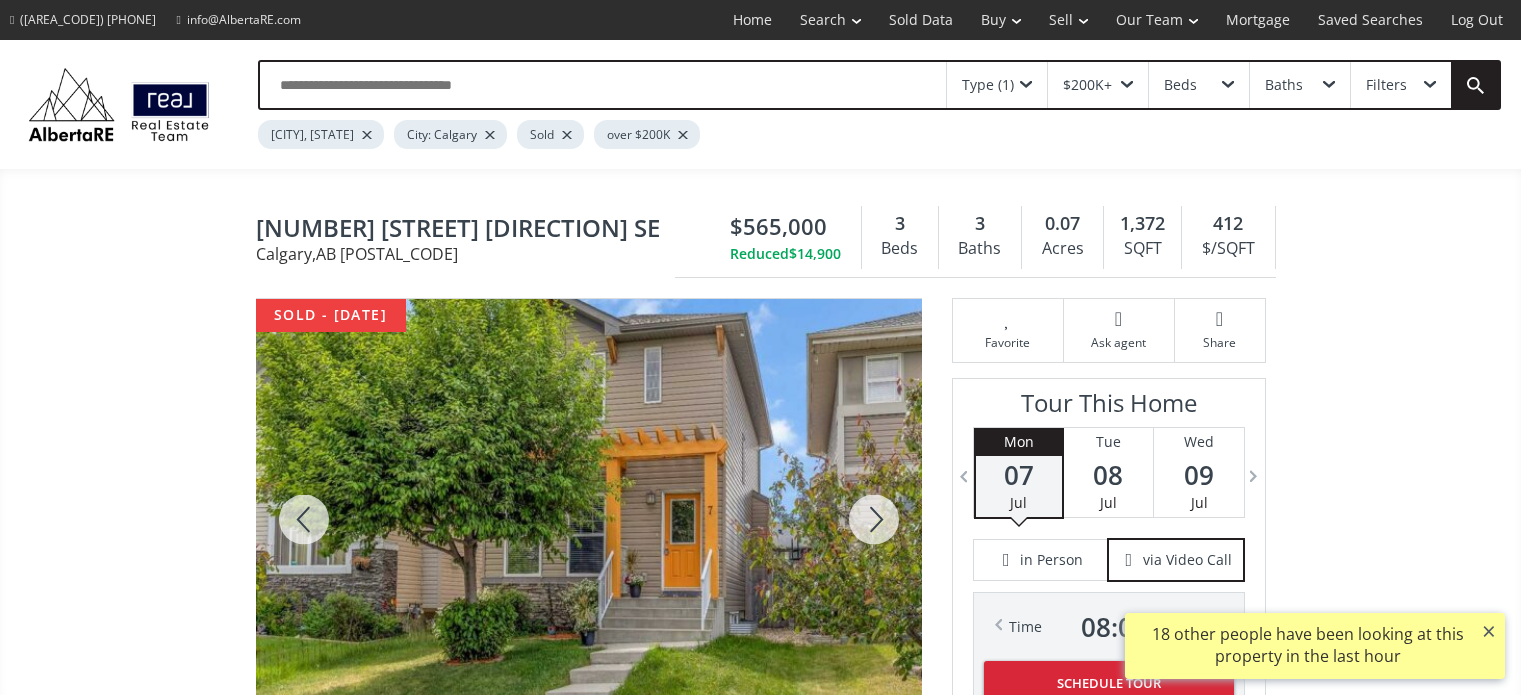 scroll, scrollTop: 0, scrollLeft: 0, axis: both 